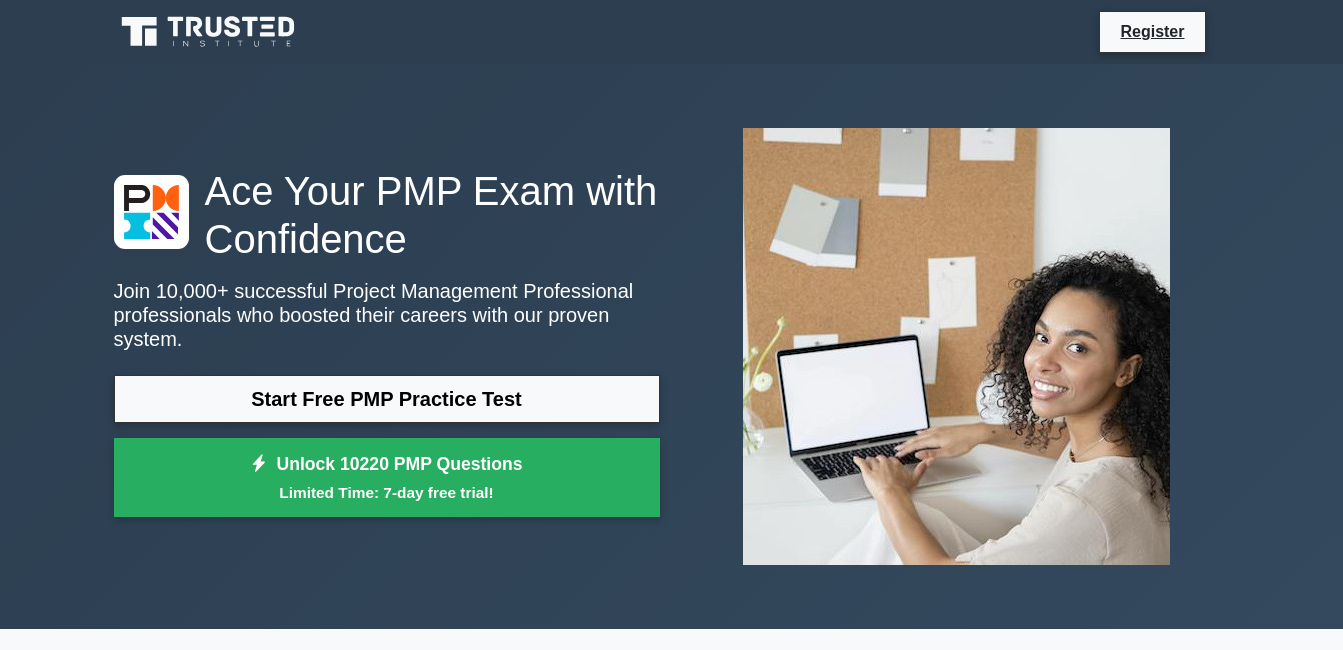 scroll, scrollTop: 0, scrollLeft: 0, axis: both 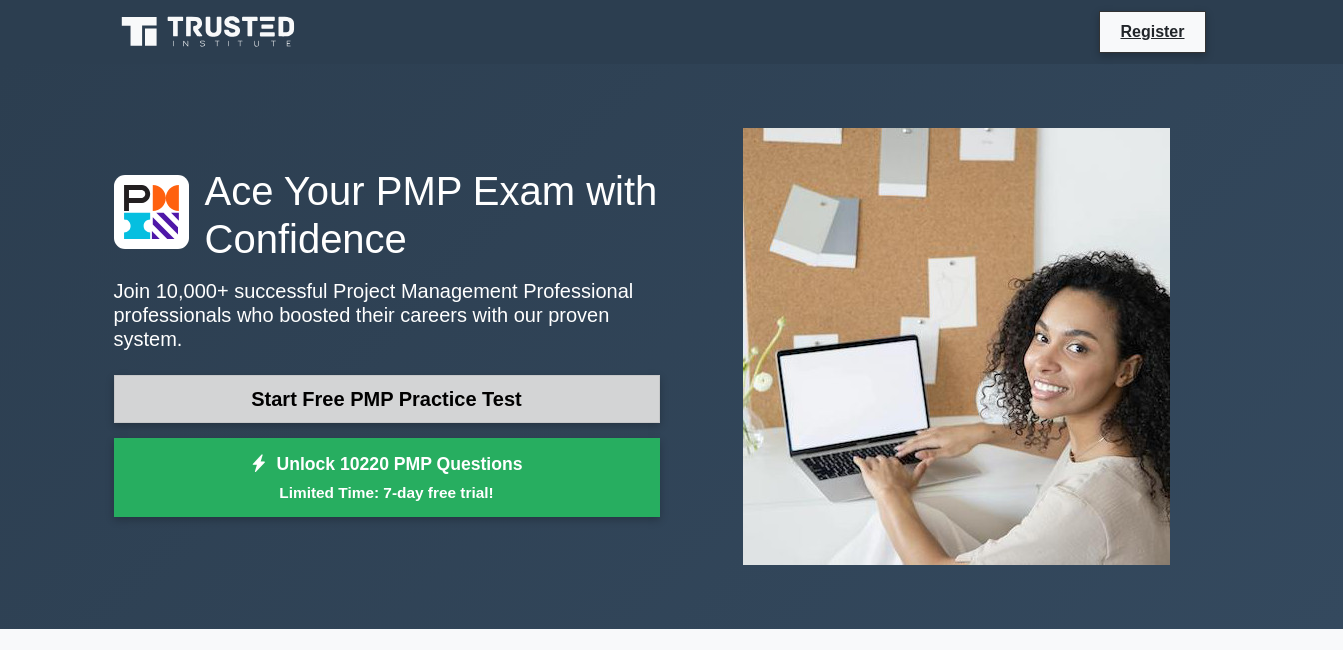 click on "Start Free PMP Practice Test" at bounding box center [387, 399] 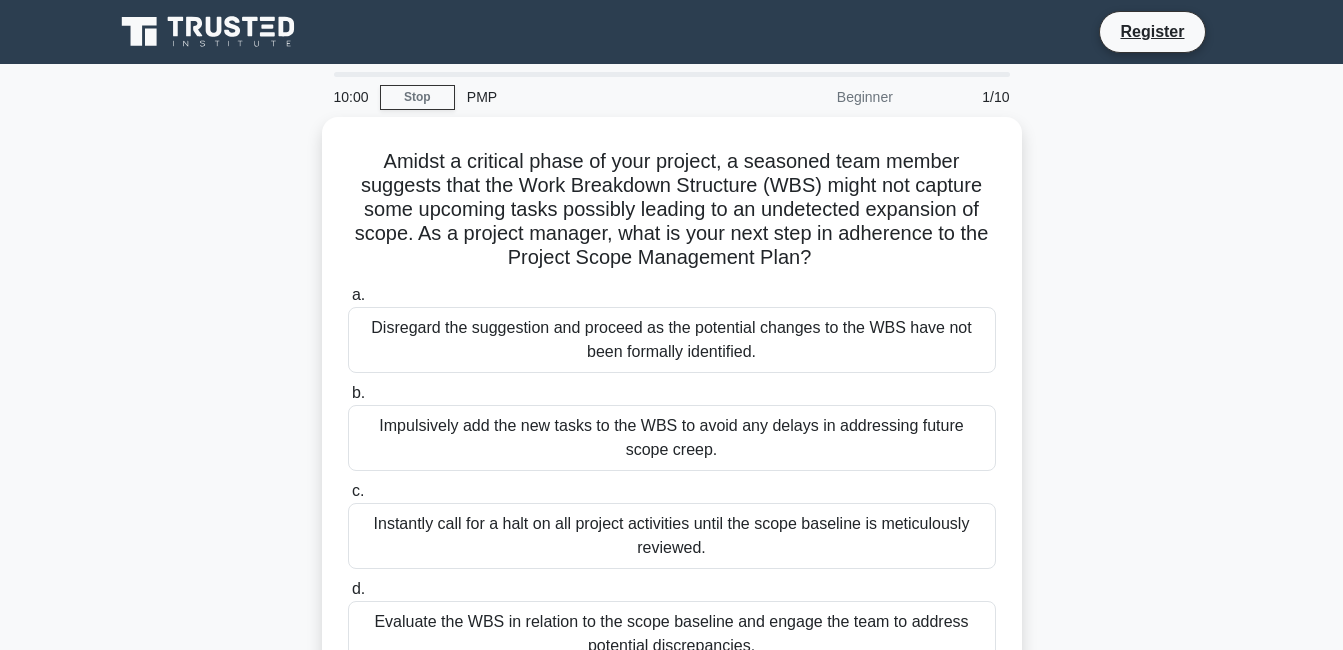 scroll, scrollTop: 0, scrollLeft: 0, axis: both 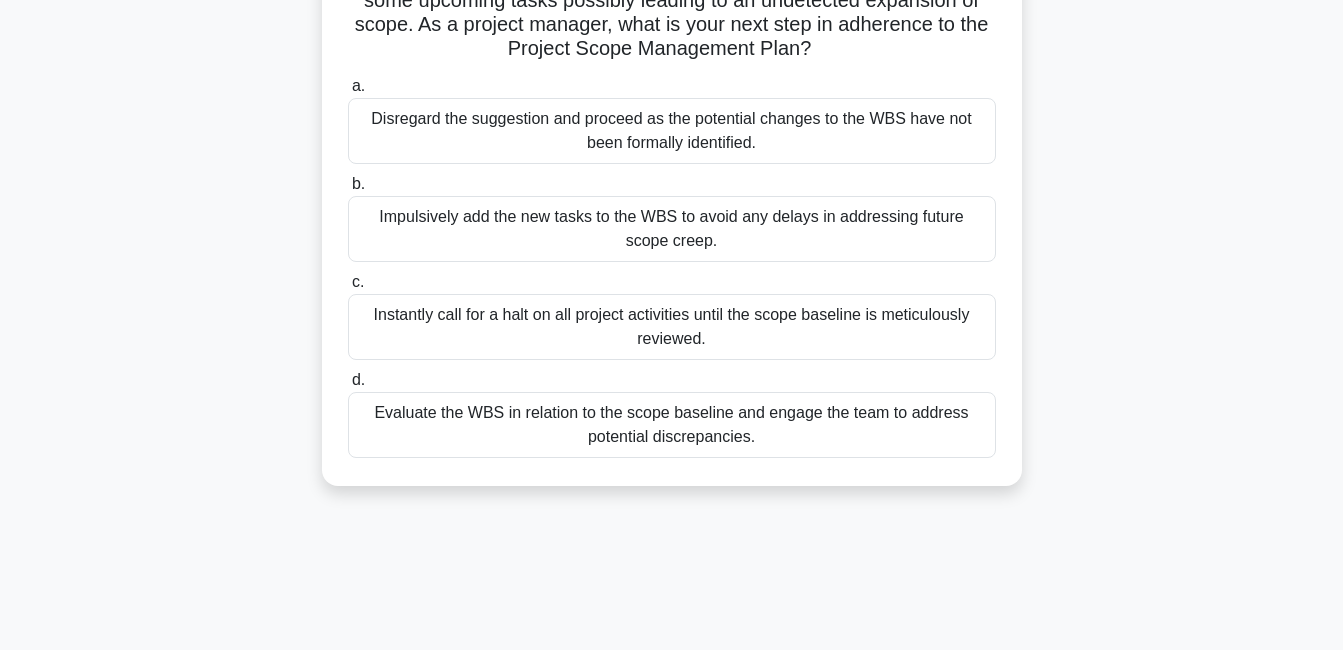 click on "Instantly call for a halt on all project activities until the scope baseline is meticulously reviewed." at bounding box center [672, 327] 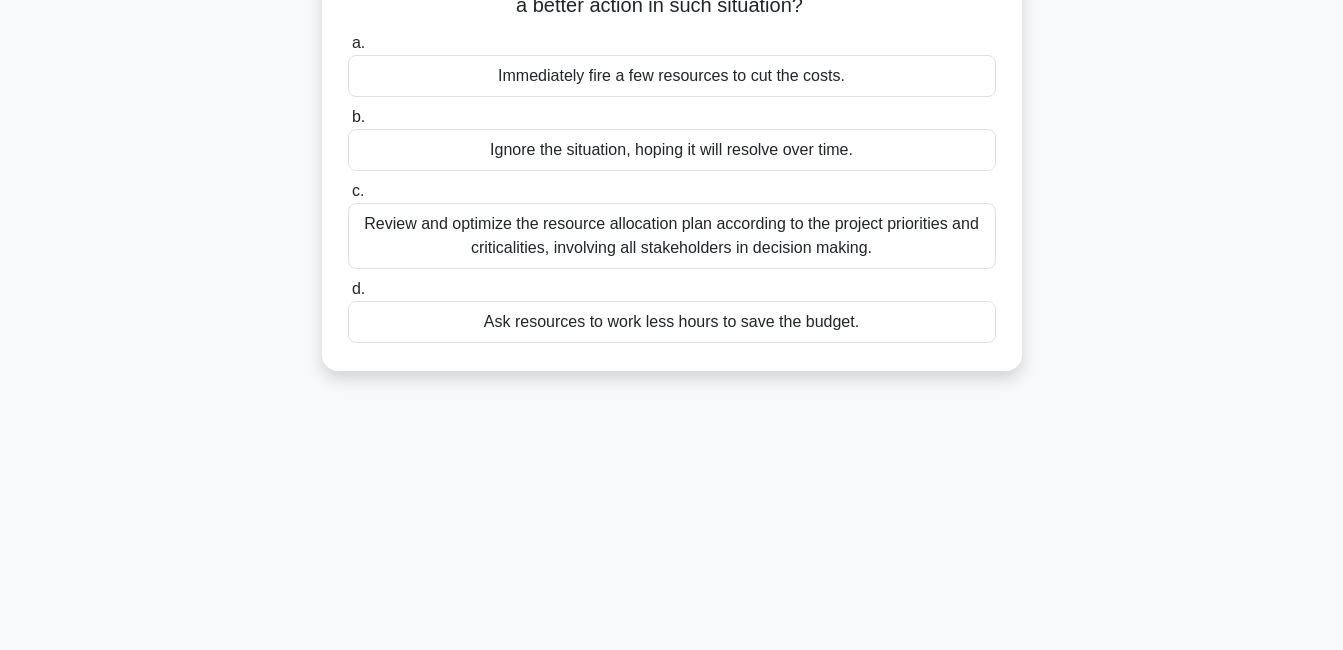 scroll, scrollTop: 0, scrollLeft: 0, axis: both 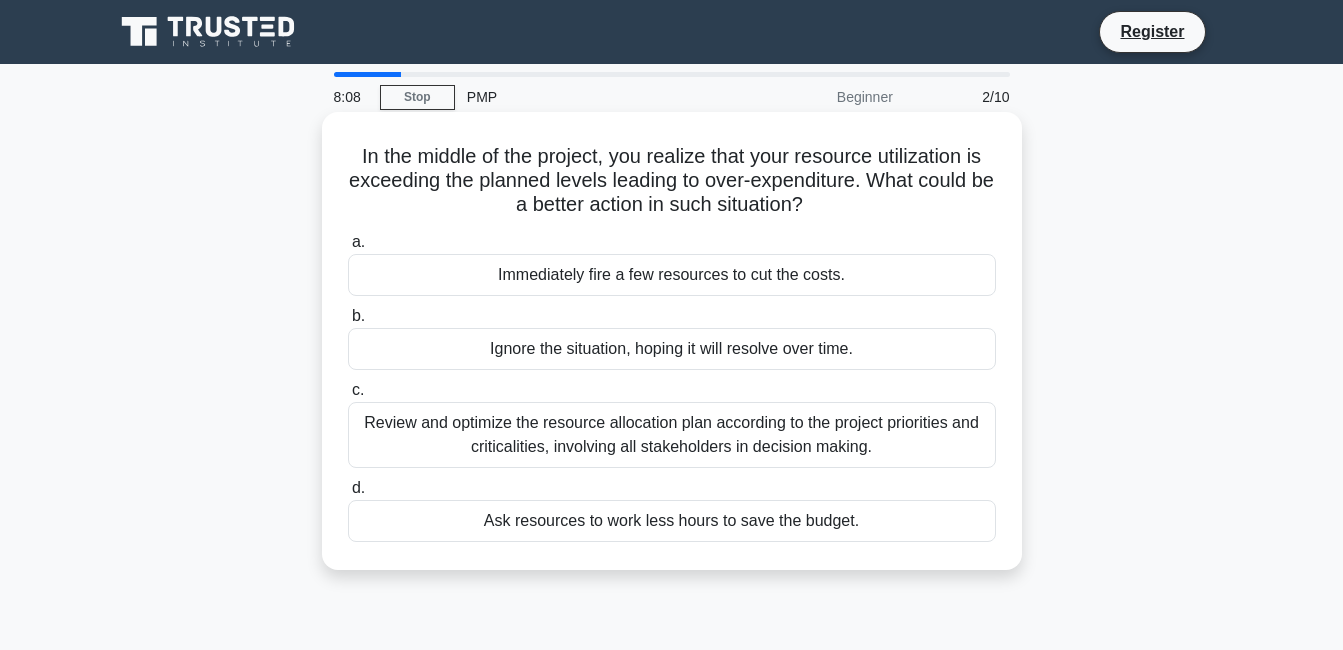 click on "Review and optimize the resource allocation plan according to the project priorities and criticalities, involving all stakeholders in decision making." at bounding box center (672, 435) 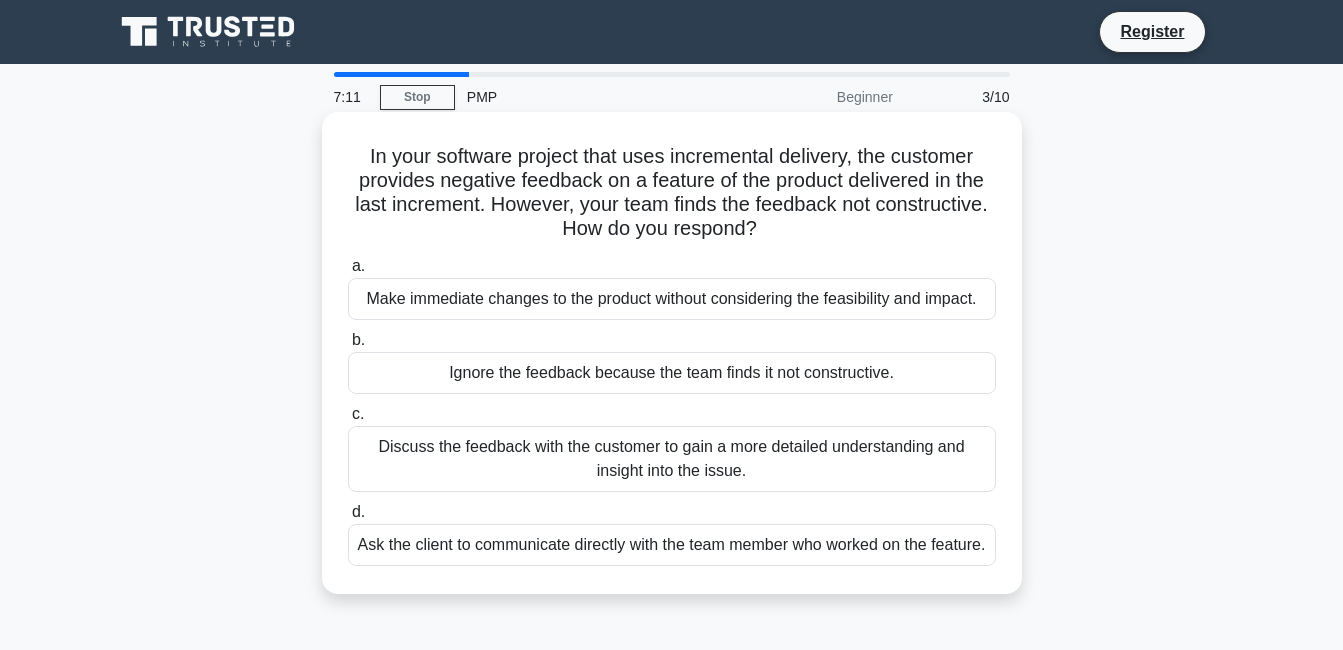 click on "Discuss the feedback with the customer to gain a more detailed understanding and insight into the issue." at bounding box center [672, 459] 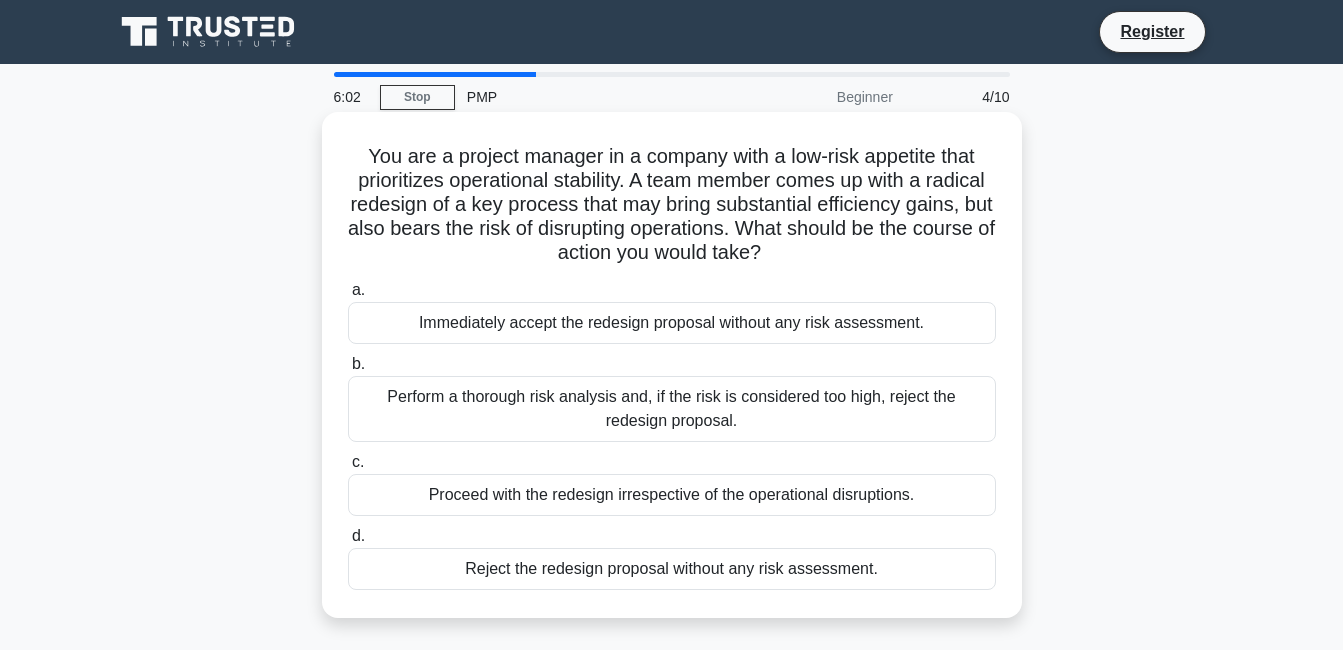 click on "Perform a thorough risk analysis and, if the risk is considered too high, reject the redesign proposal." at bounding box center (672, 409) 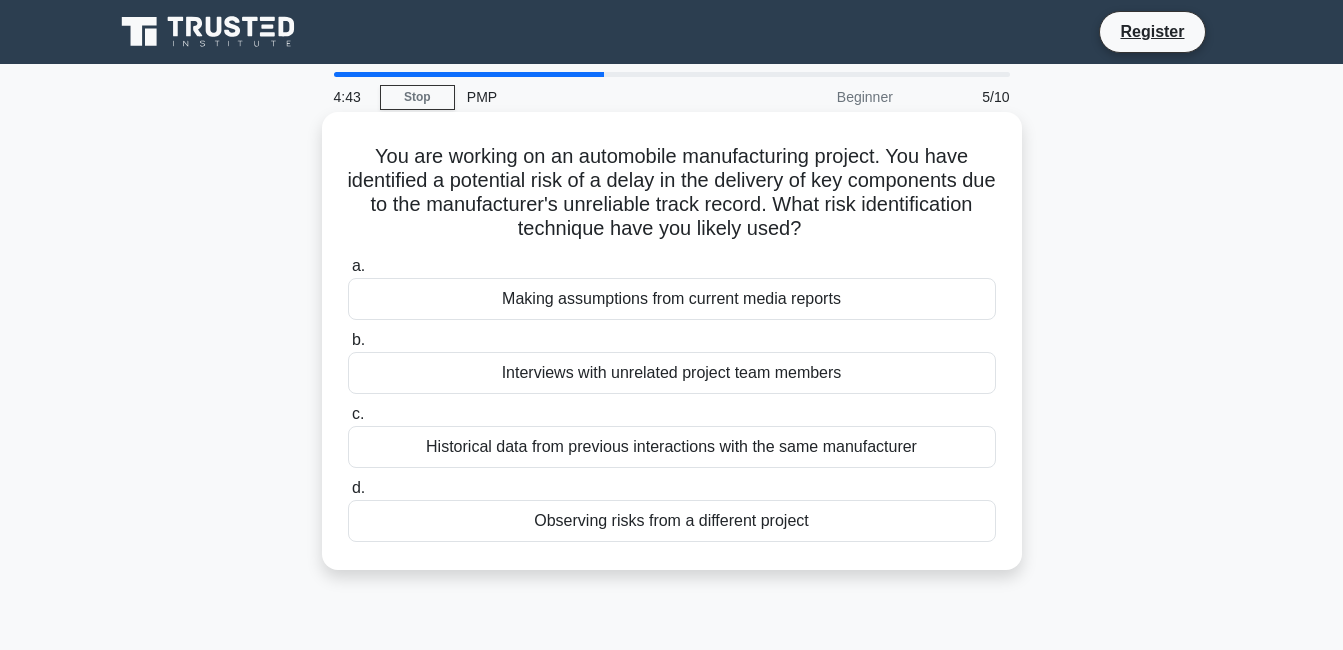click on "Observing risks from a different project" at bounding box center (672, 521) 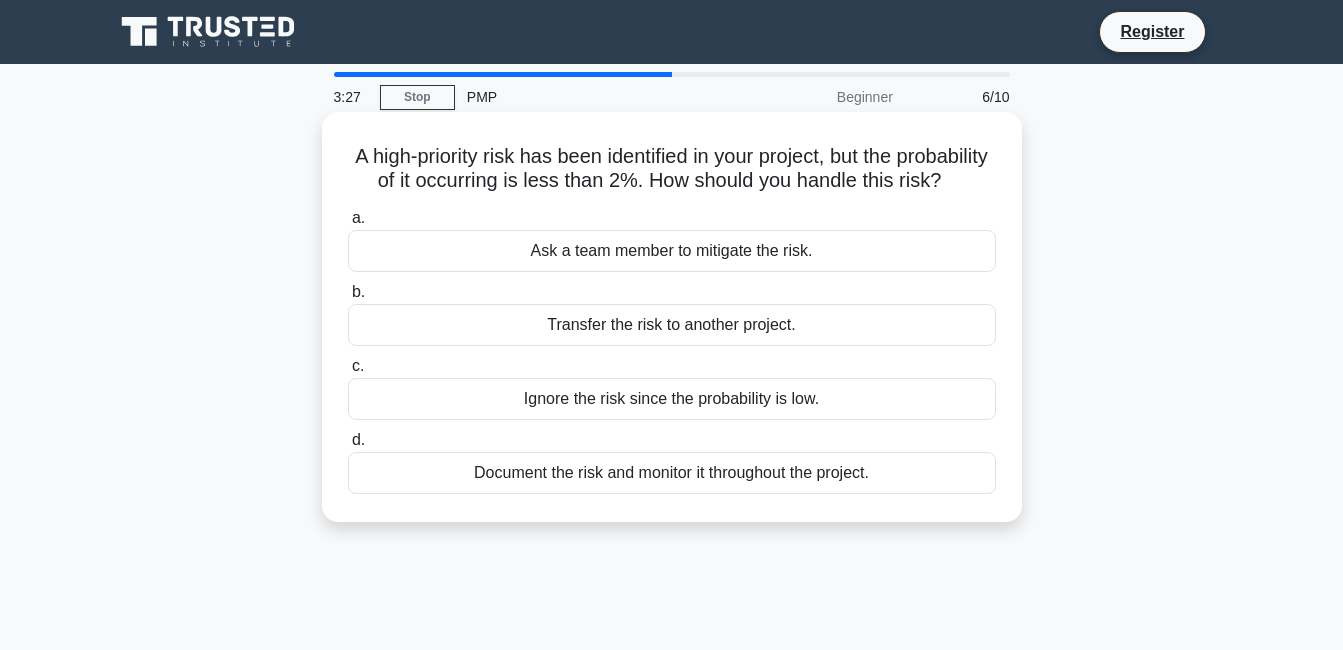 click on "Ask a team member to mitigate the risk." at bounding box center (672, 251) 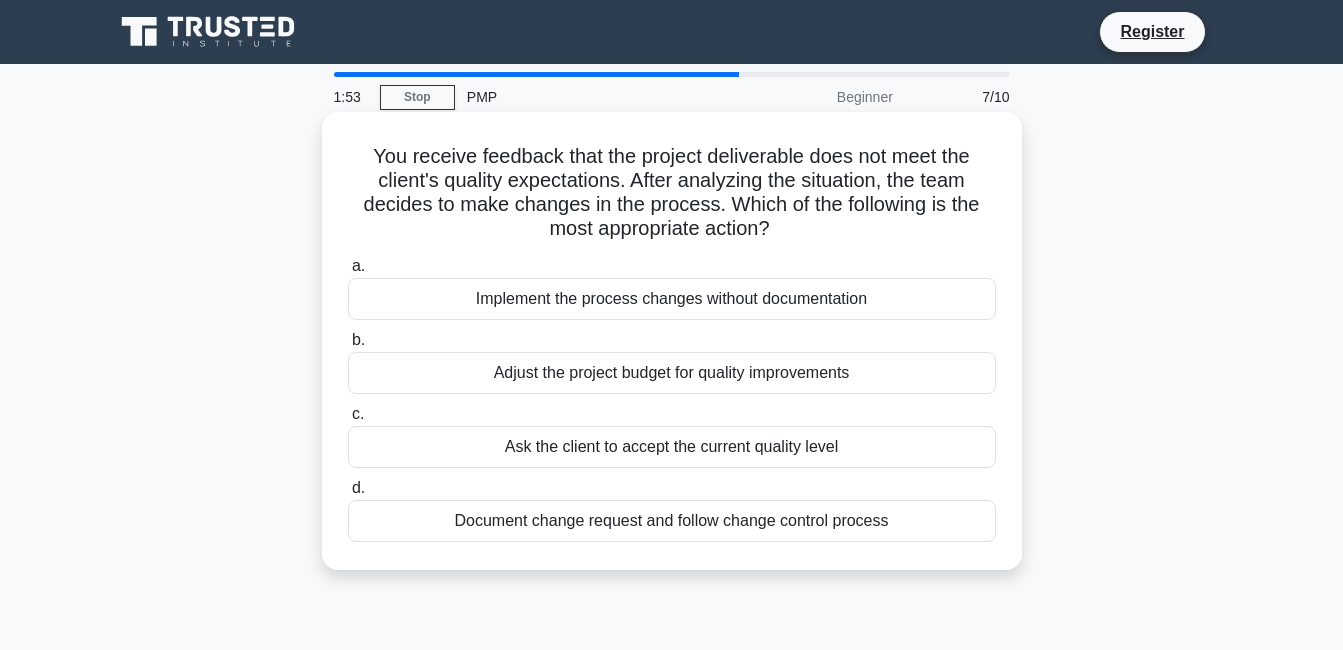 click on "Document change request and follow change control process" at bounding box center (672, 521) 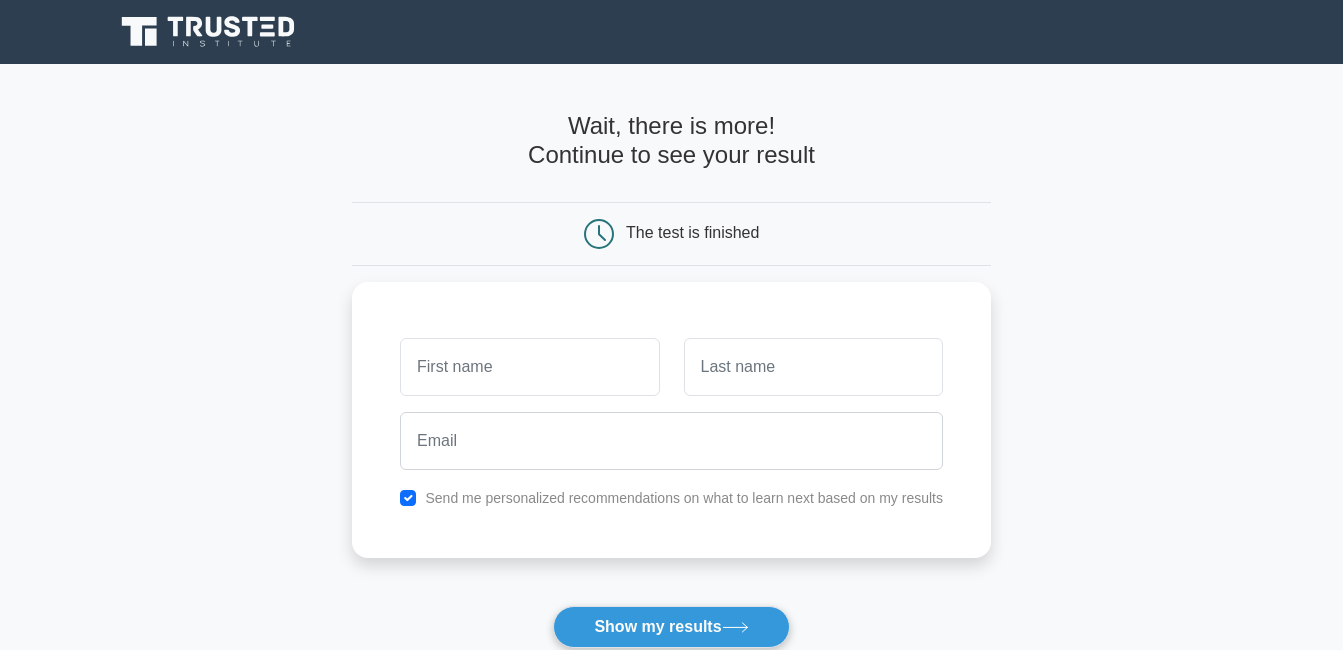 scroll, scrollTop: 0, scrollLeft: 0, axis: both 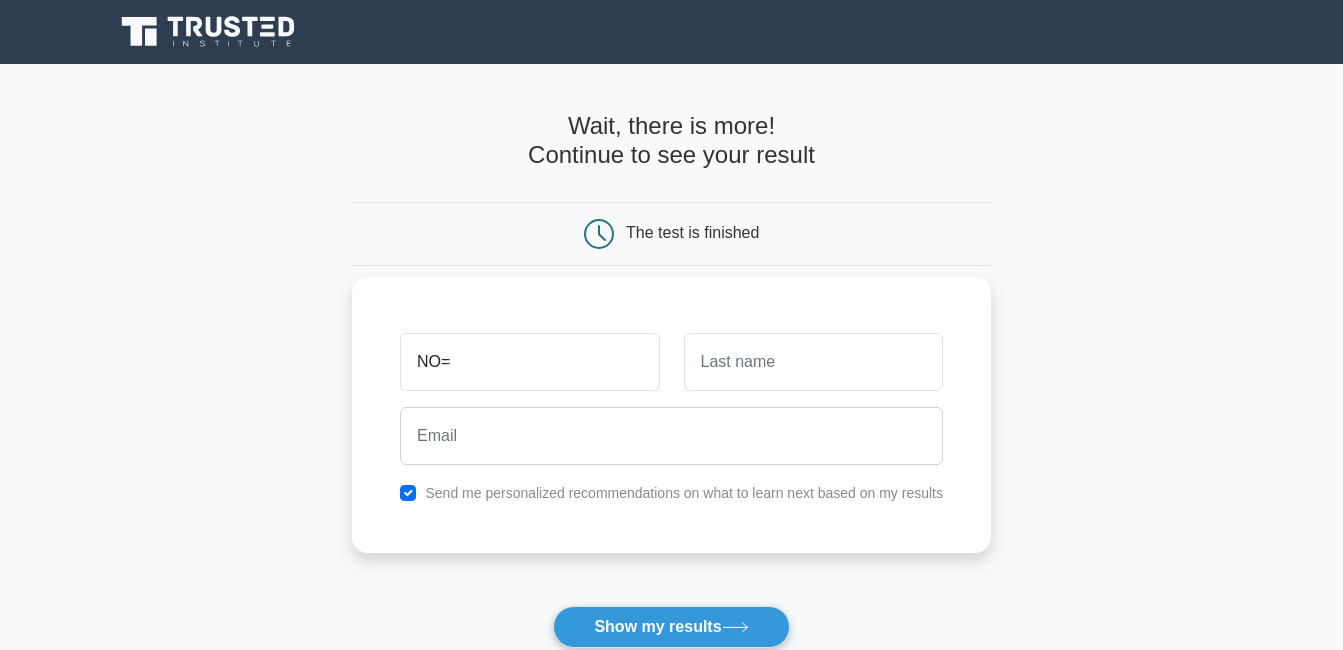 type on "NOVEMI" 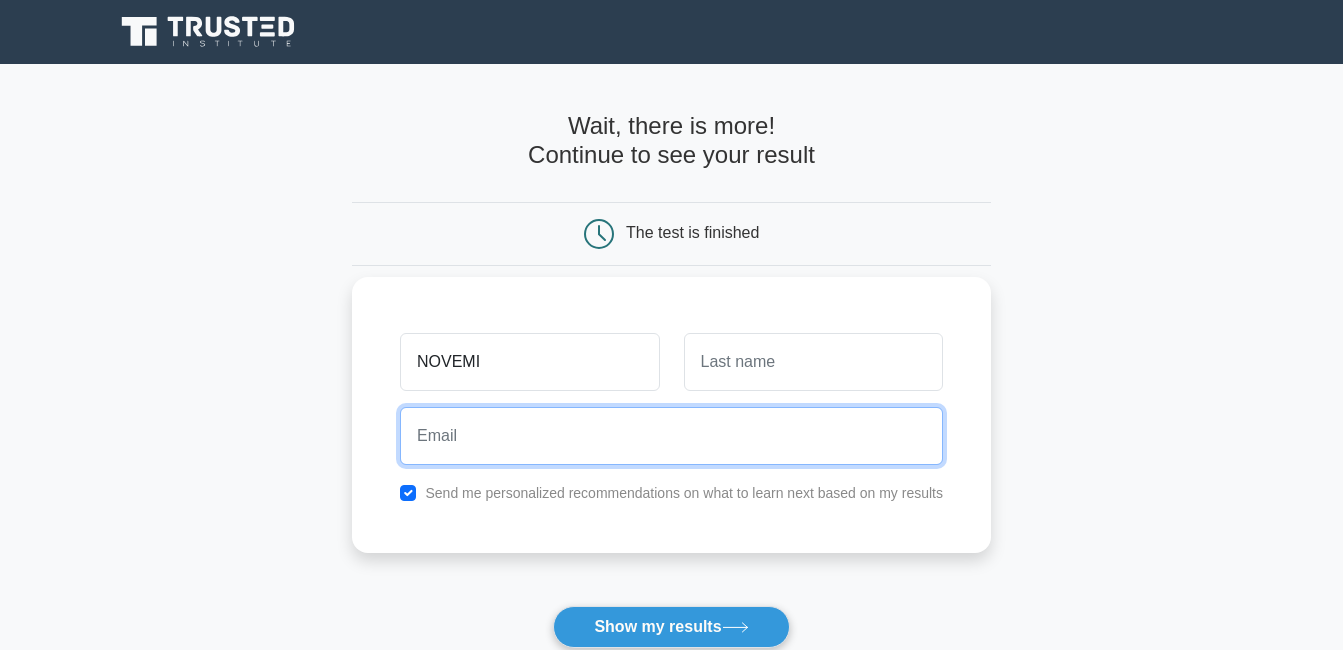 click at bounding box center [671, 436] 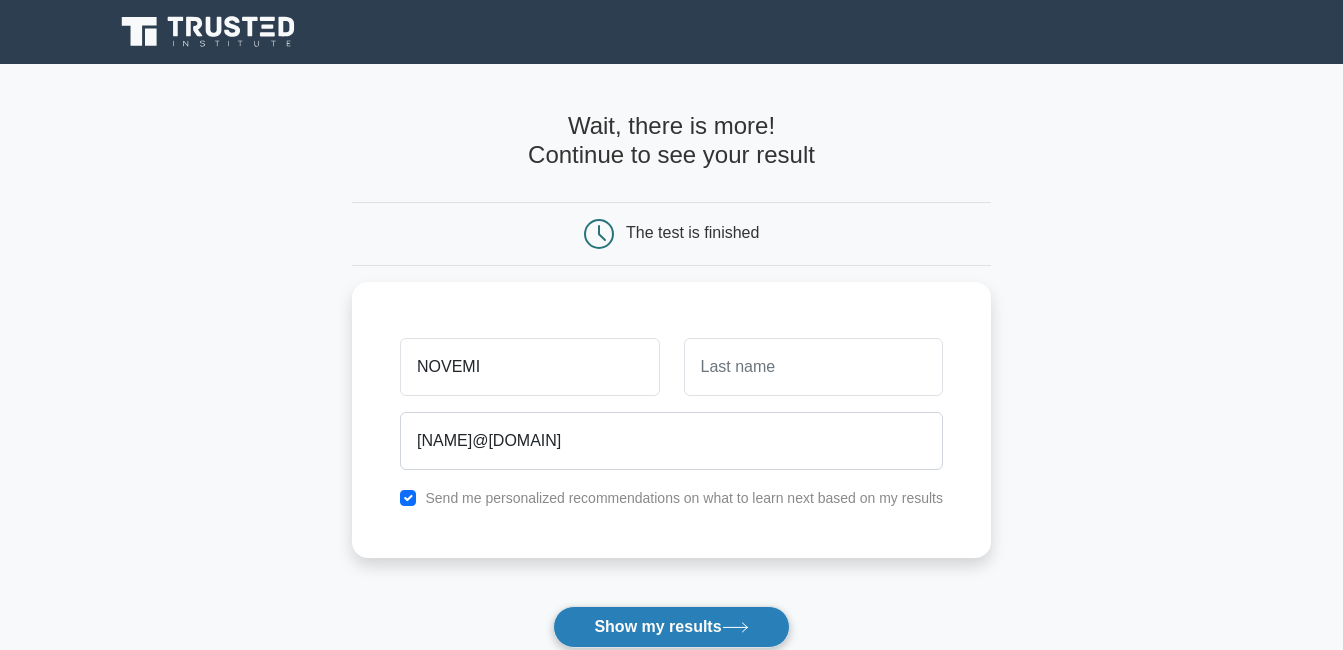 click on "Show my results" at bounding box center [671, 627] 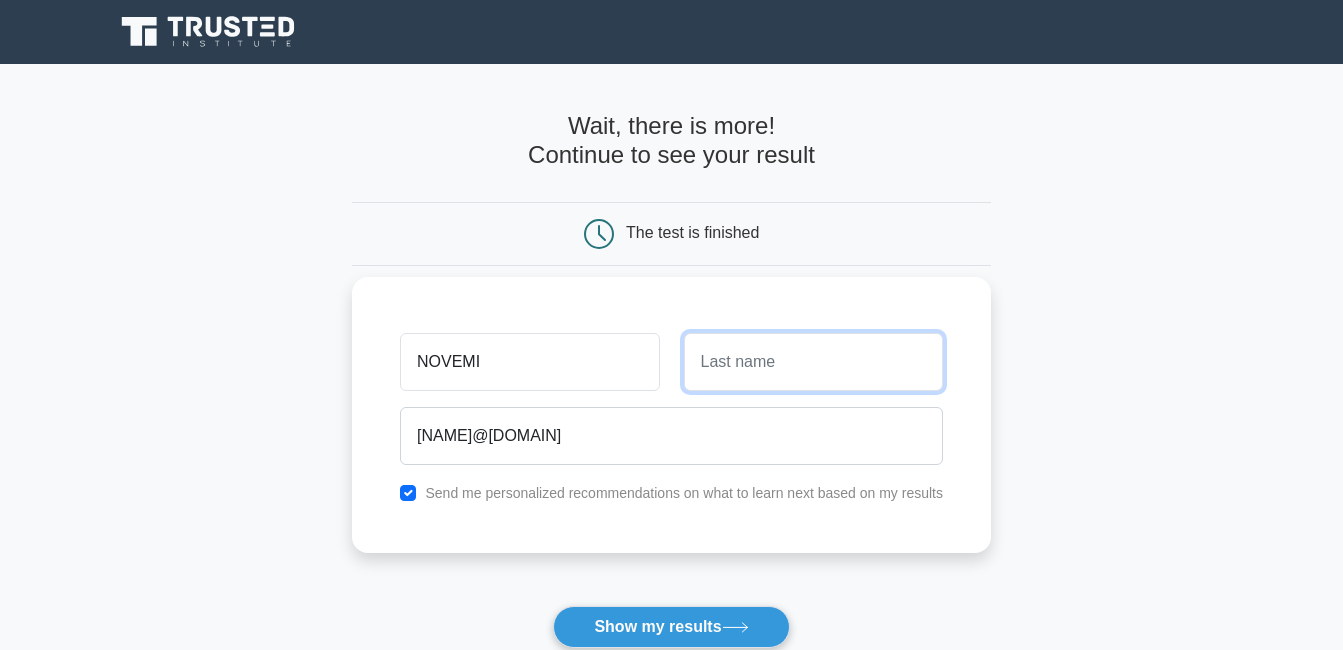 click at bounding box center [813, 362] 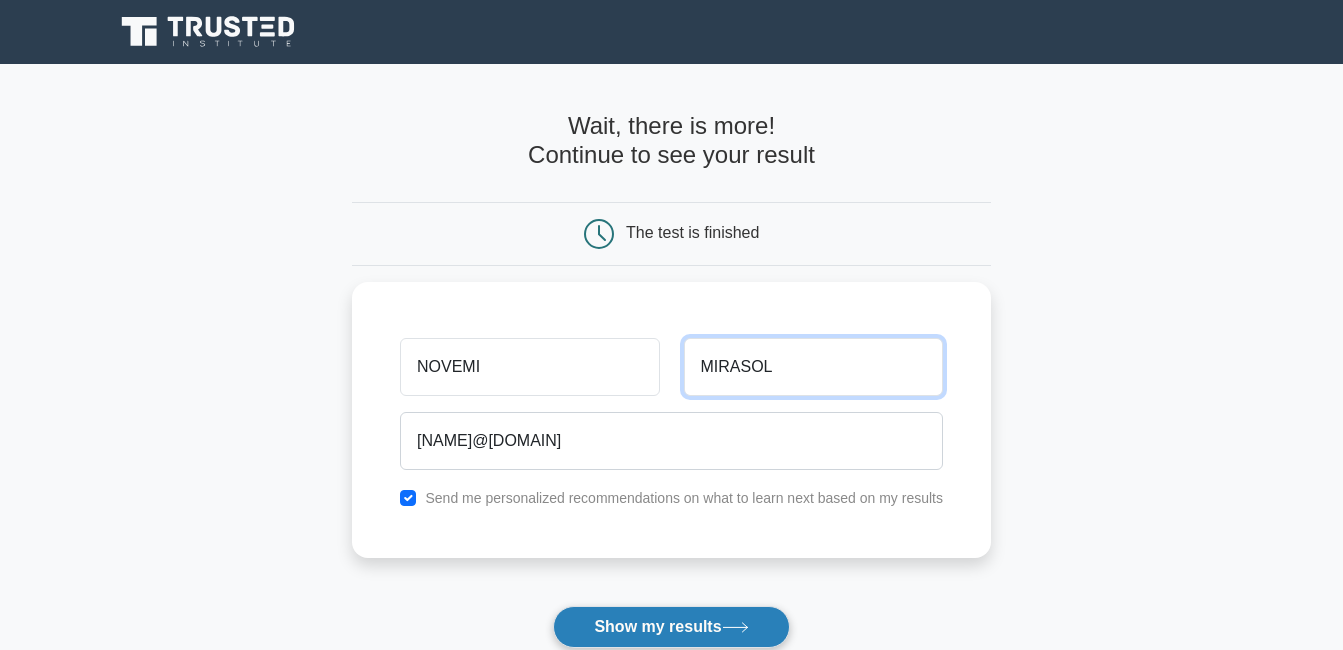 type on "MIRASOL" 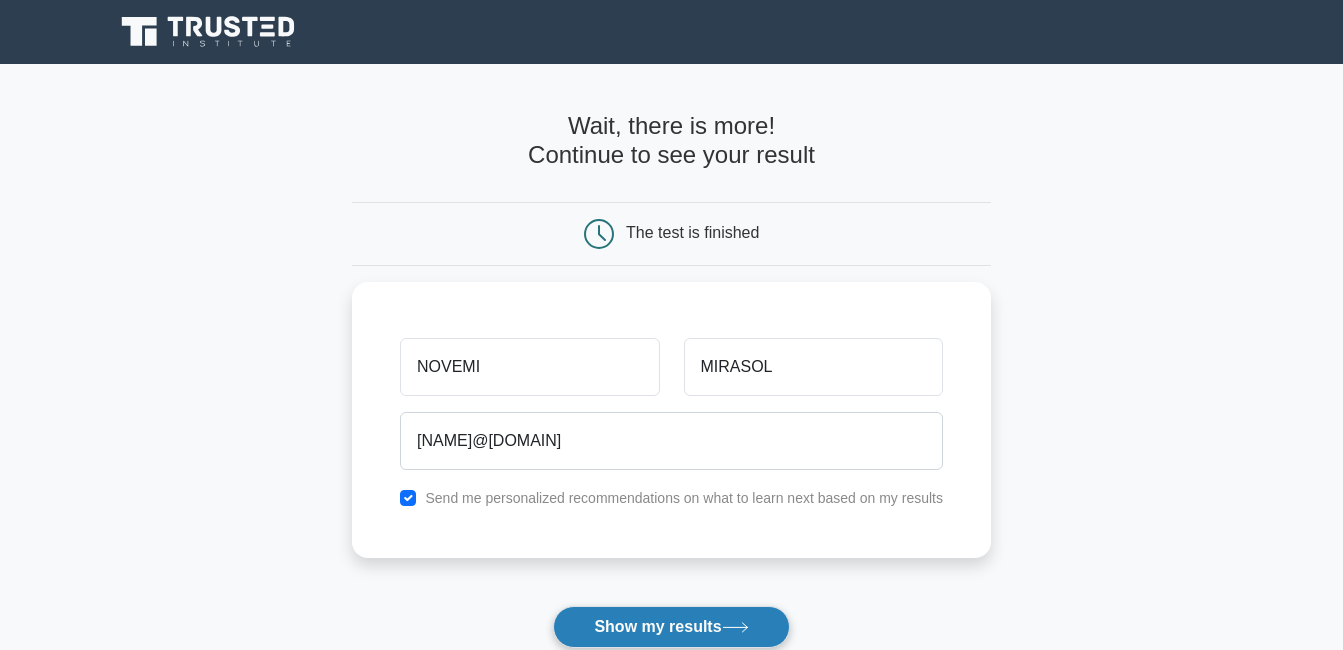 click 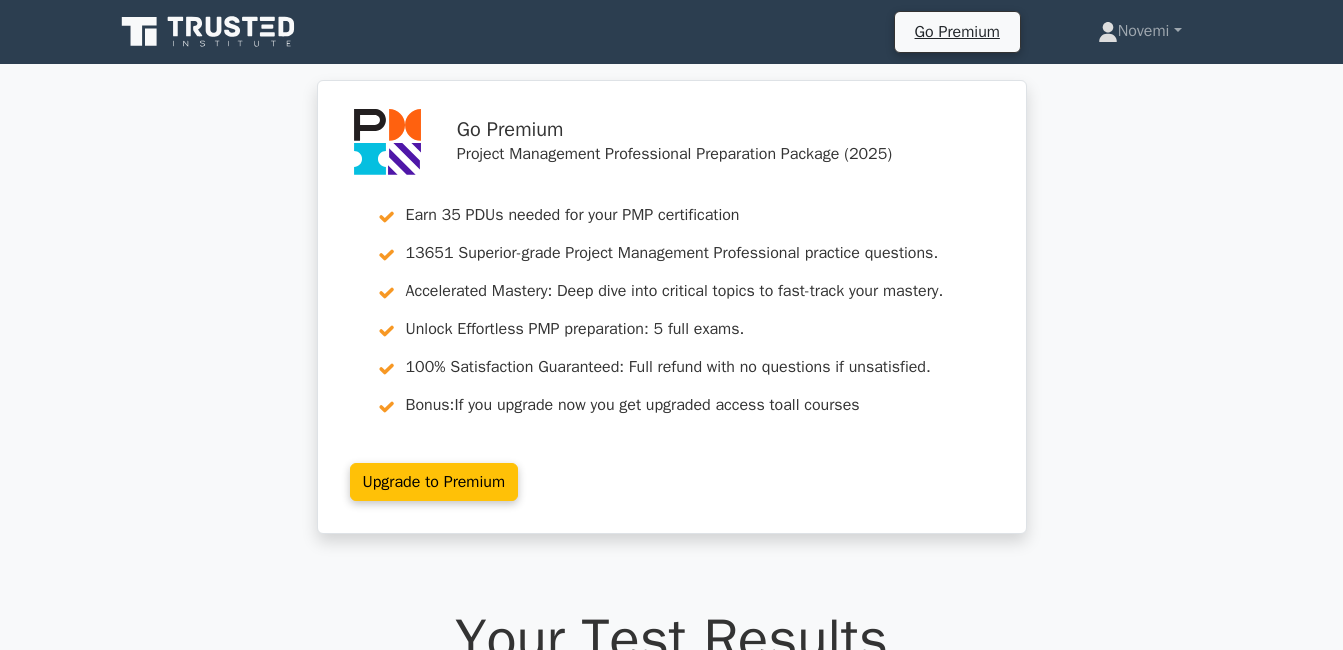 scroll, scrollTop: 0, scrollLeft: 0, axis: both 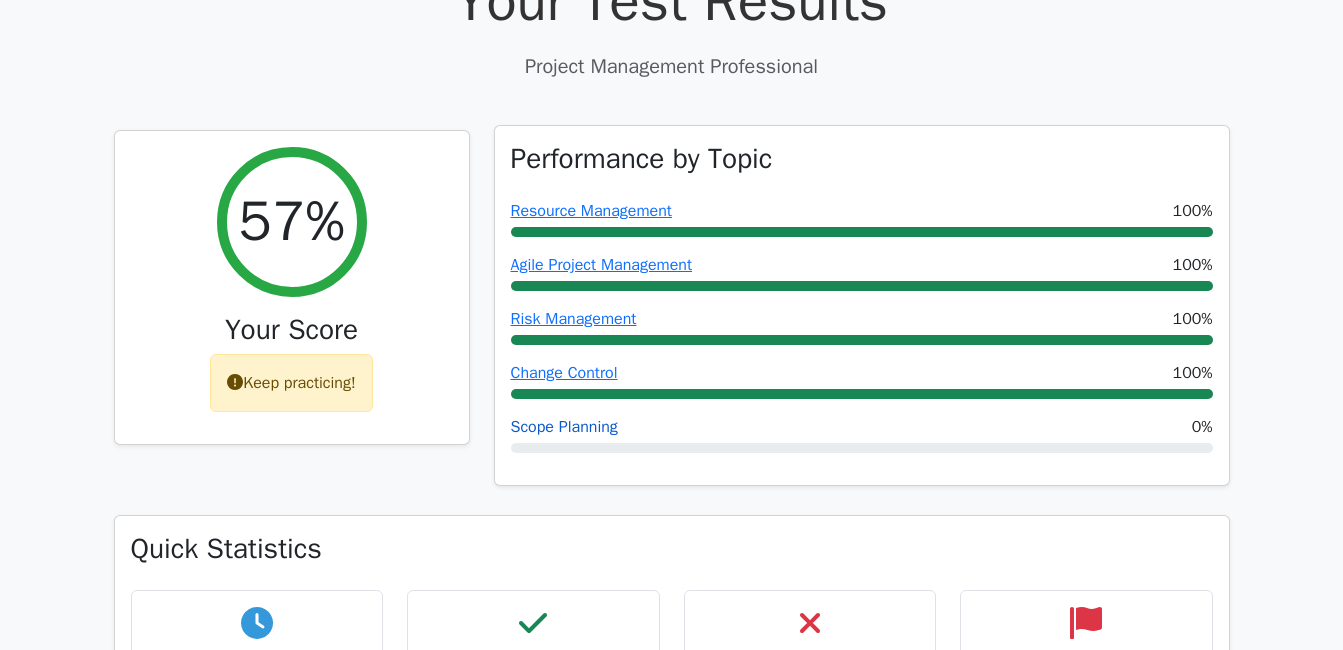 click on "Scope Planning" at bounding box center (564, 427) 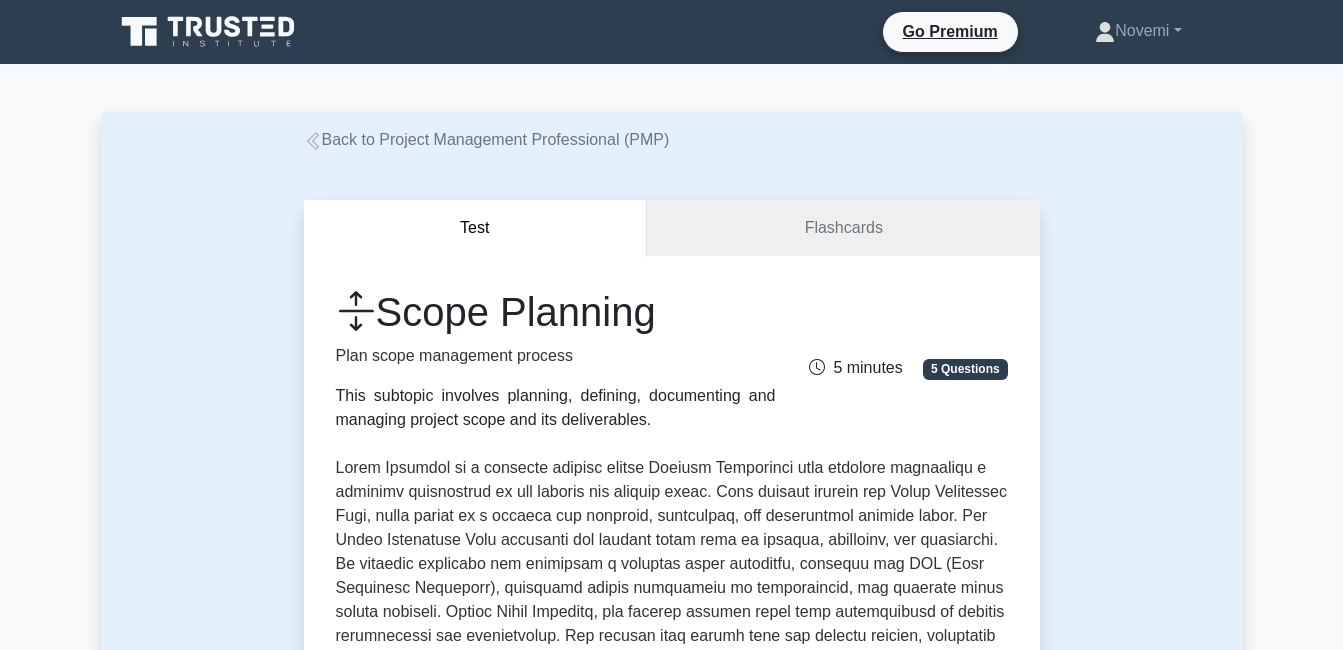 scroll, scrollTop: 0, scrollLeft: 0, axis: both 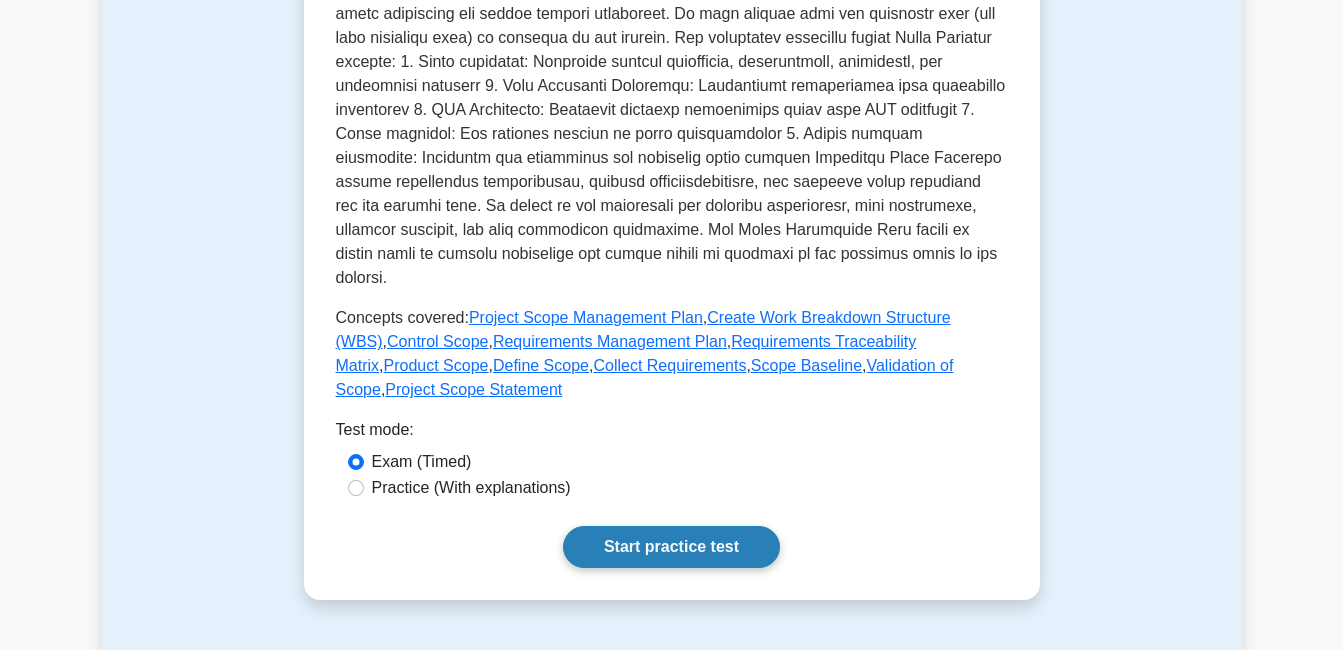 click on "Start practice test" at bounding box center [671, 547] 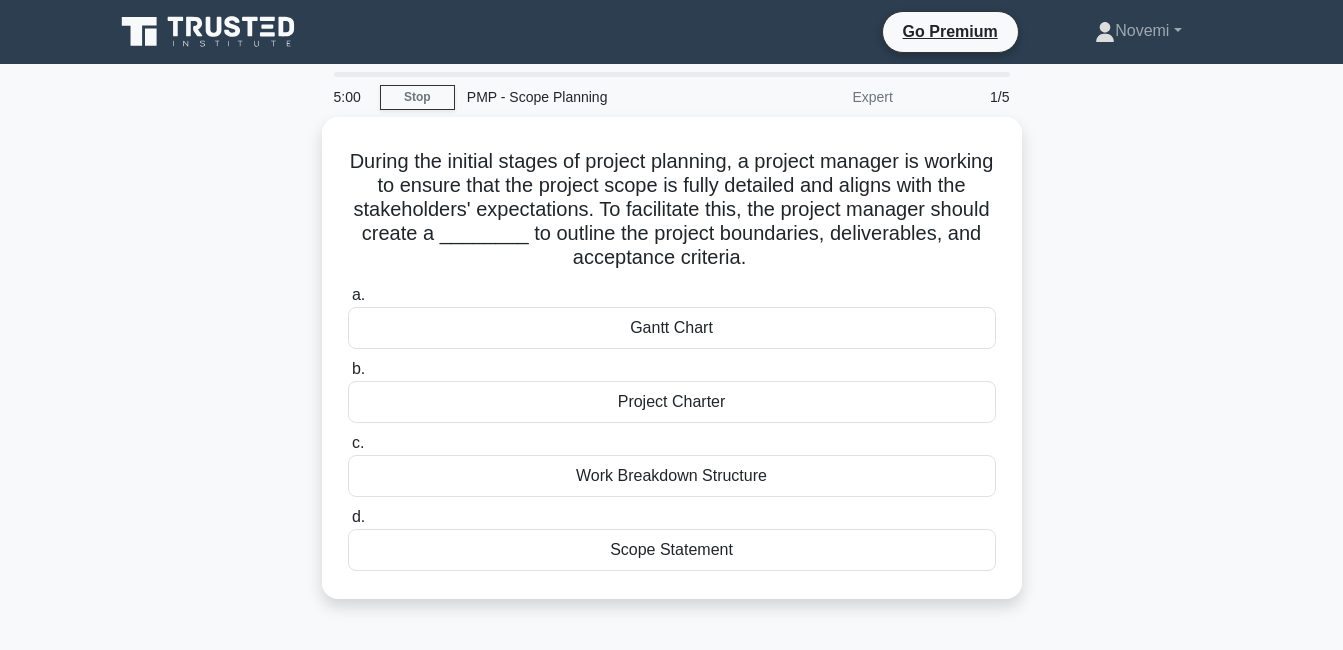 scroll, scrollTop: 0, scrollLeft: 0, axis: both 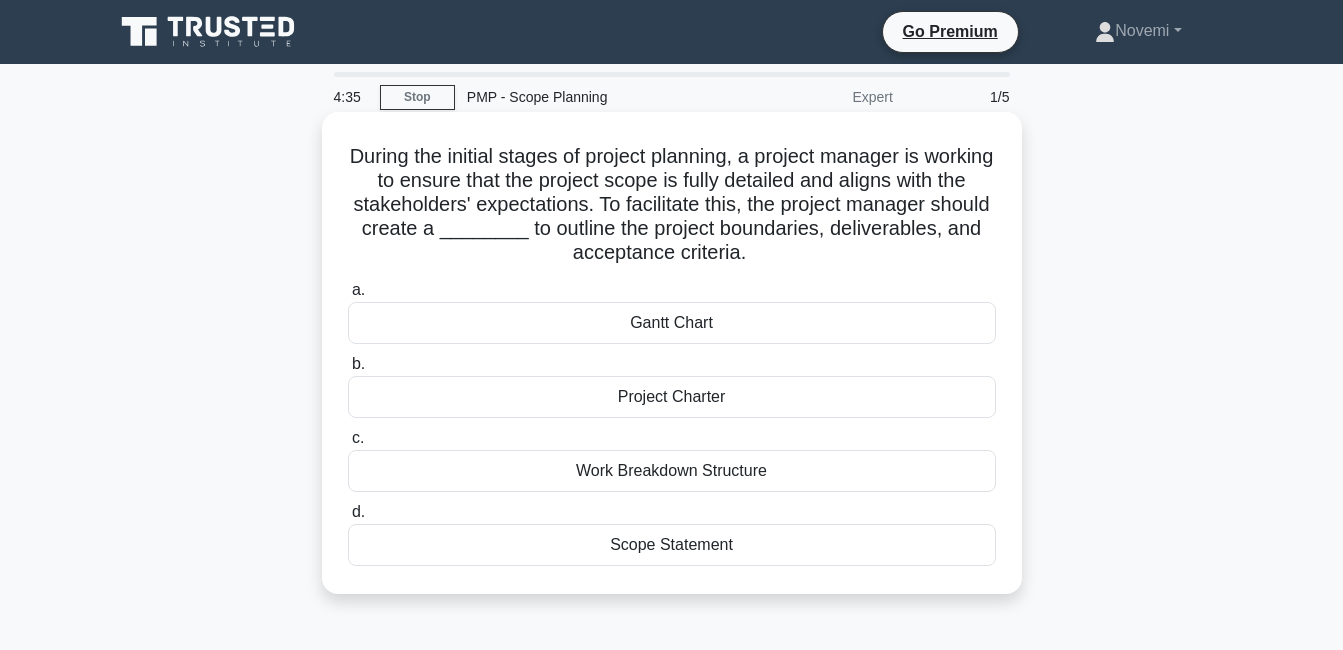 click on "Project Charter" at bounding box center [672, 397] 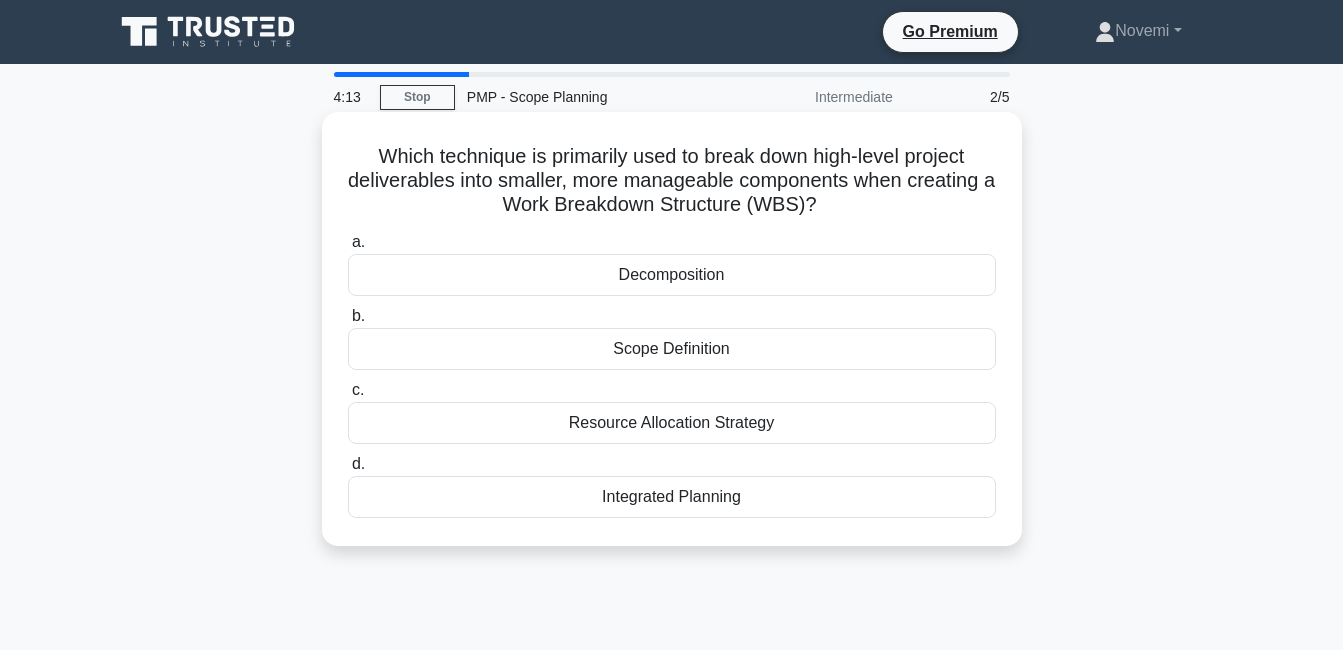 click on "Integrated Planning" at bounding box center [672, 497] 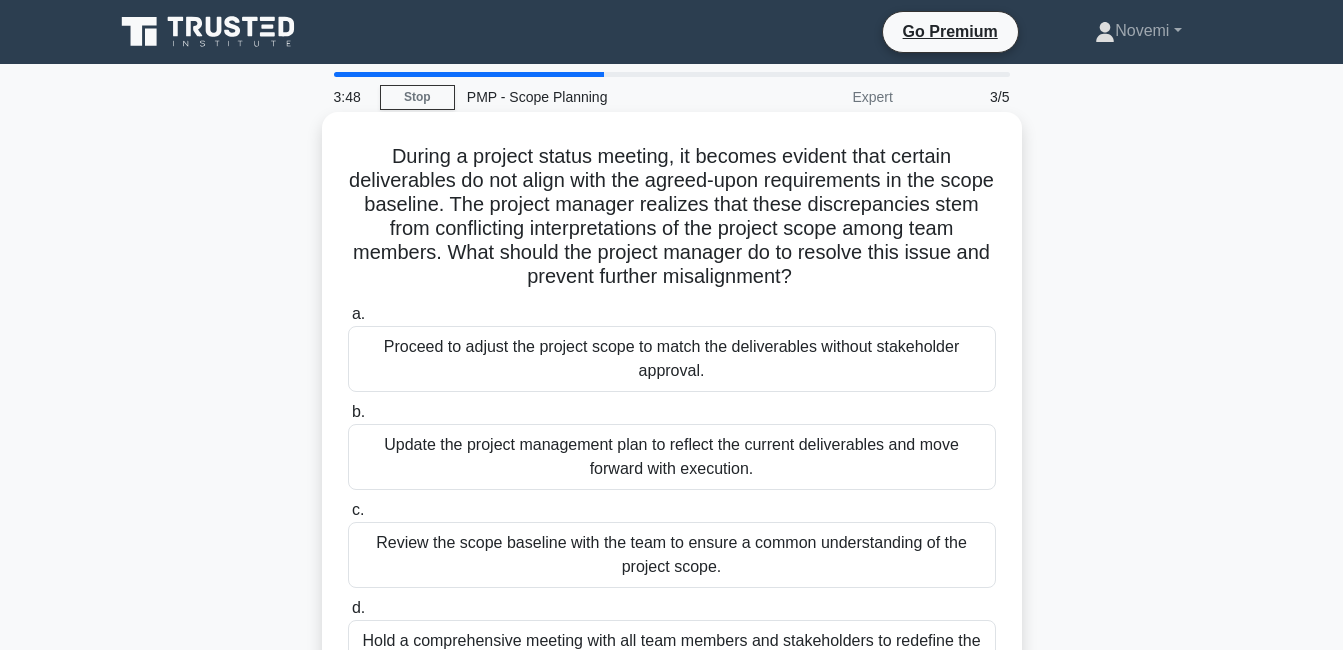click on "Review the scope baseline with the team to ensure a common understanding of the project scope." at bounding box center (672, 555) 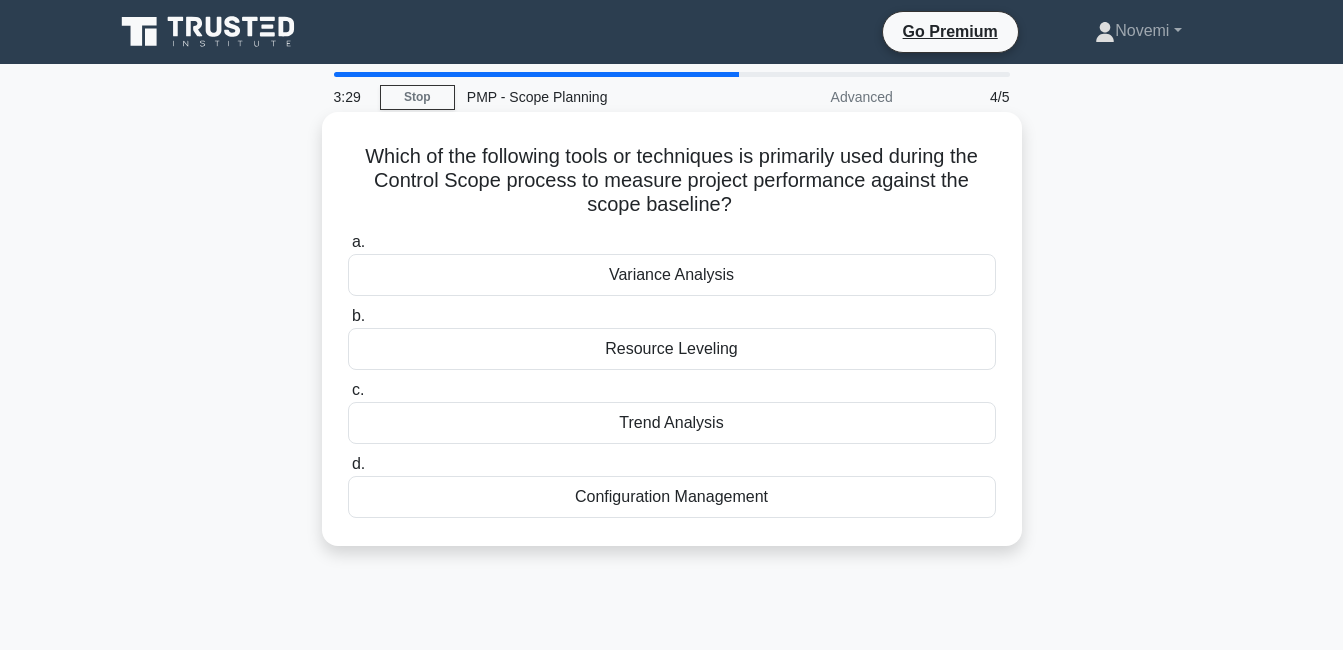 click on "Configuration Management" at bounding box center (672, 497) 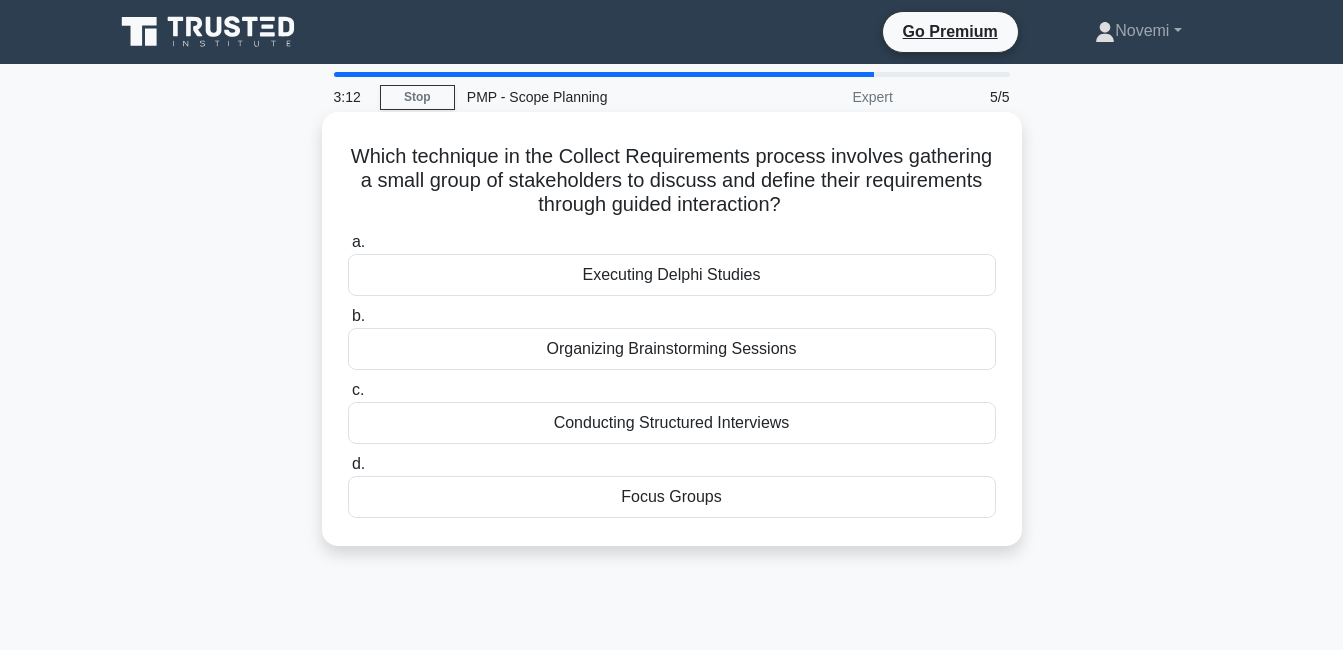 click on "Conducting Structured Interviews" at bounding box center [672, 423] 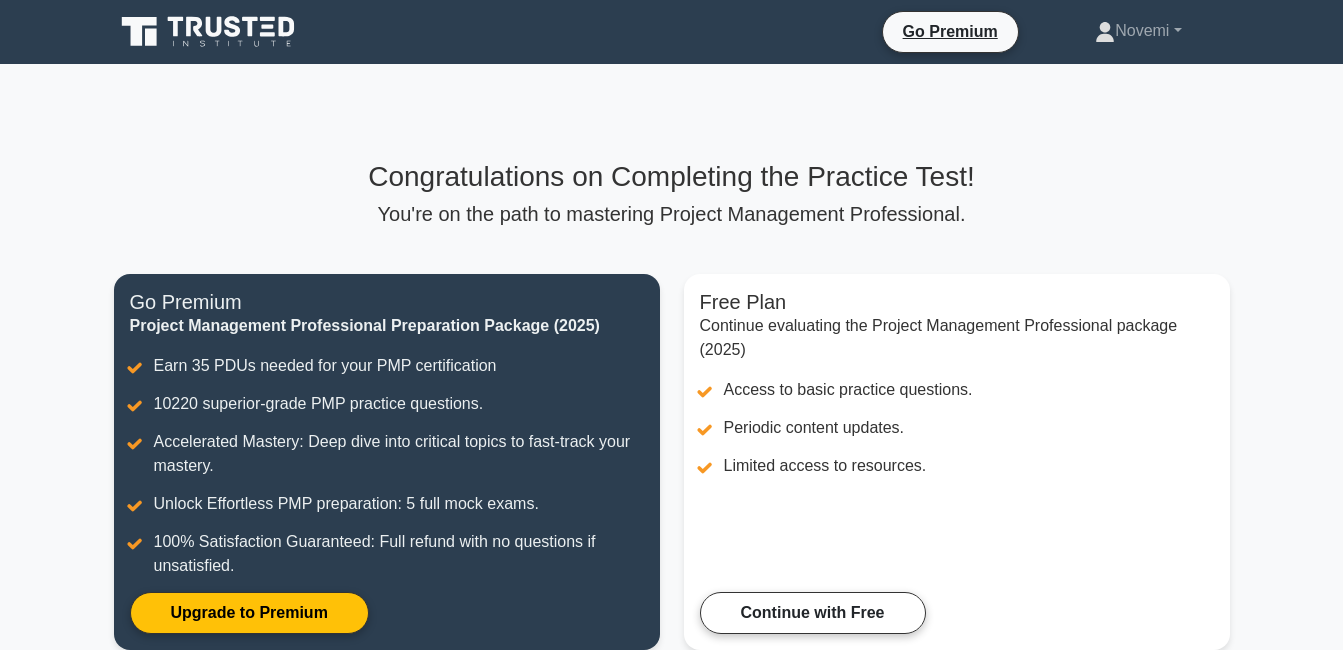 scroll, scrollTop: 0, scrollLeft: 0, axis: both 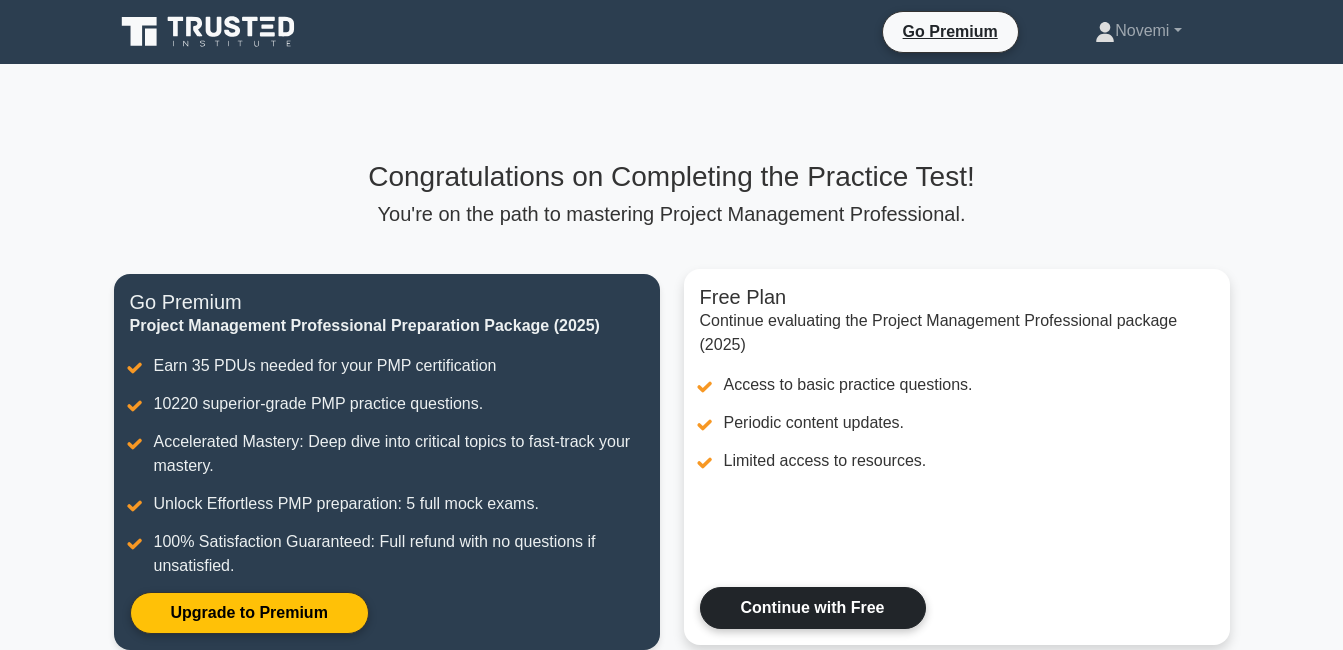 click on "Continue with Free" at bounding box center (813, 608) 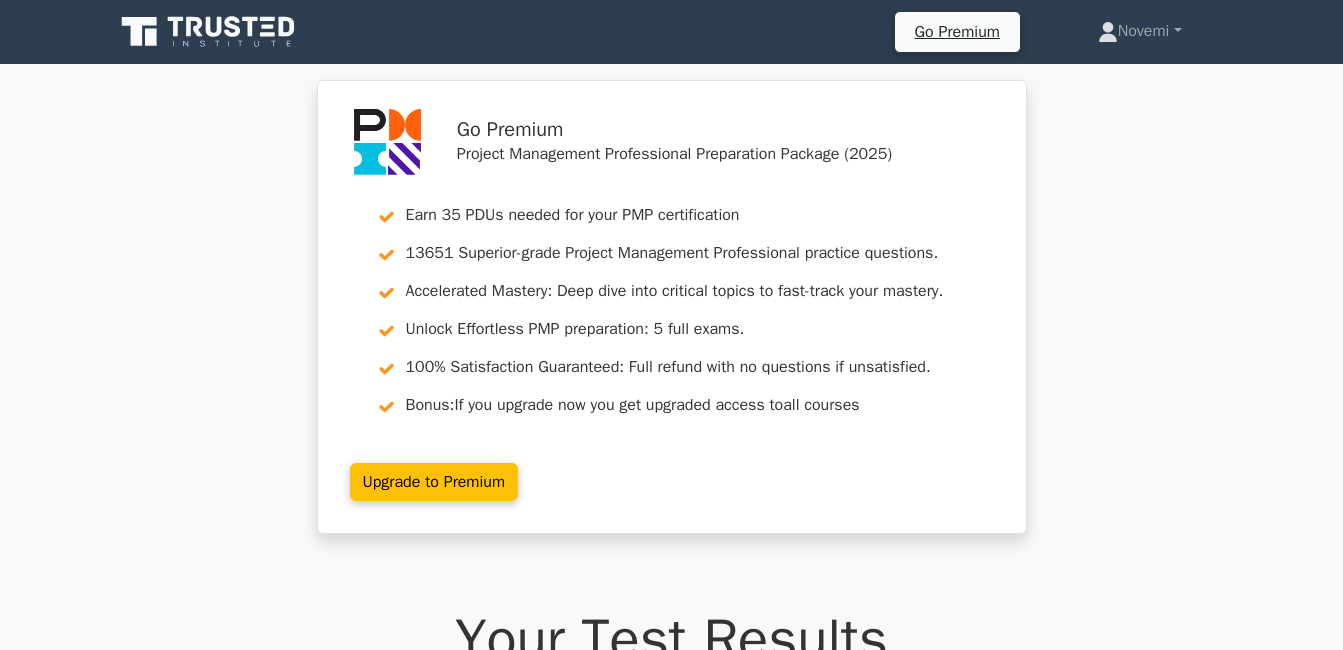 scroll, scrollTop: 0, scrollLeft: 0, axis: both 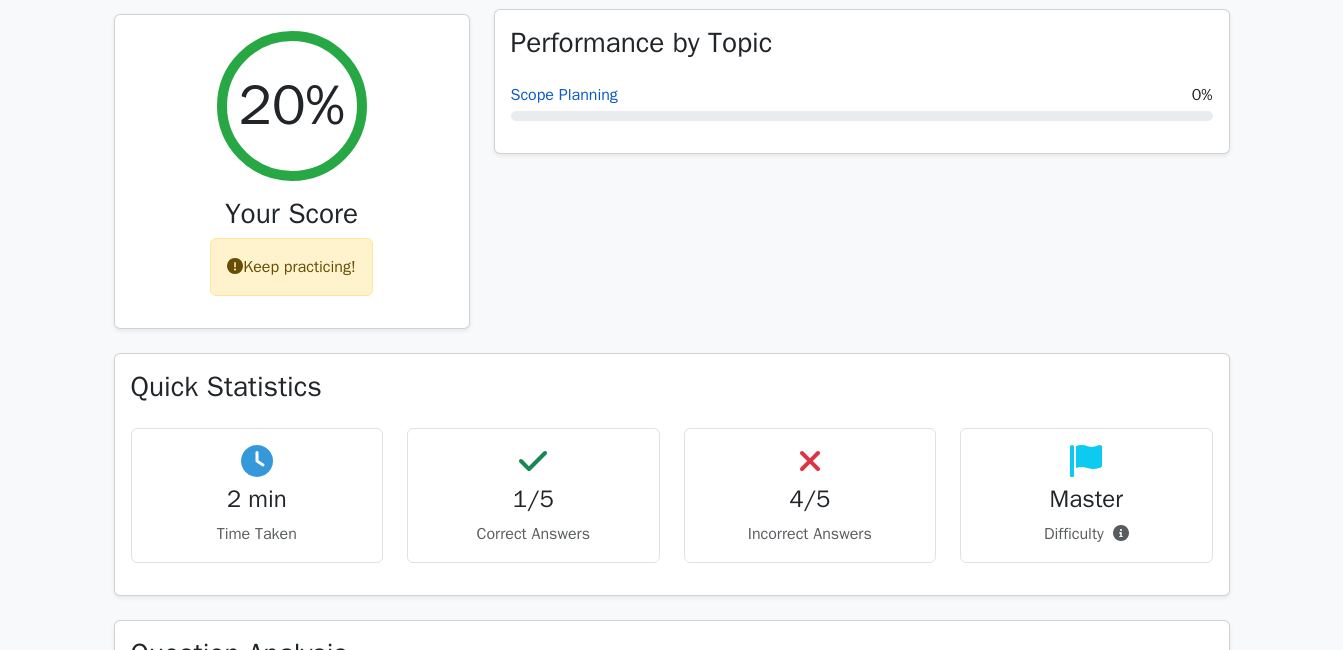 click on "Scope Planning" at bounding box center [564, 95] 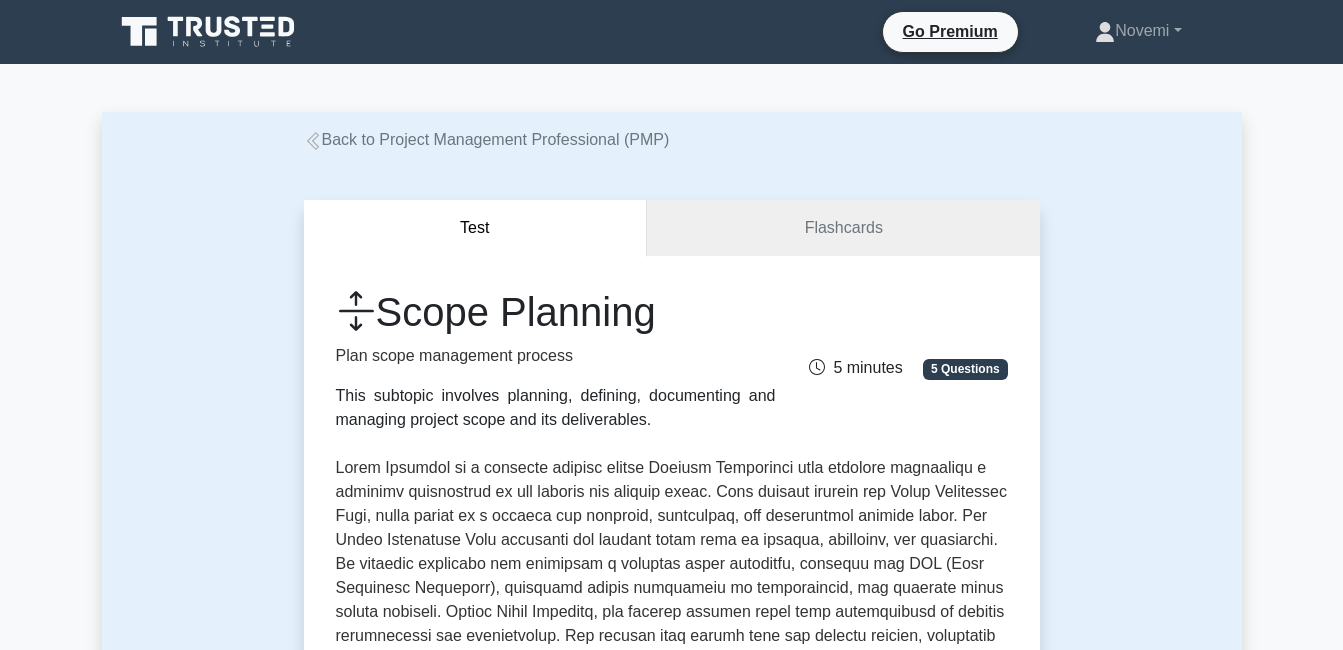 scroll, scrollTop: 0, scrollLeft: 0, axis: both 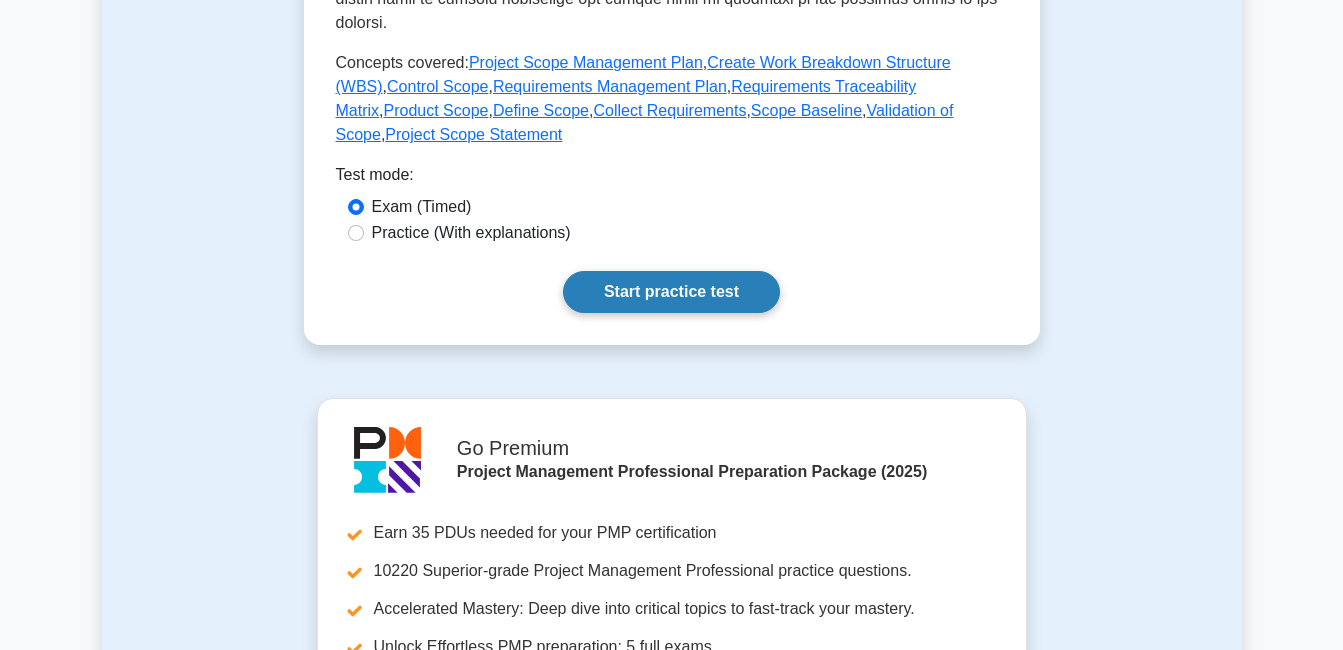 click on "Start practice test" at bounding box center (671, 292) 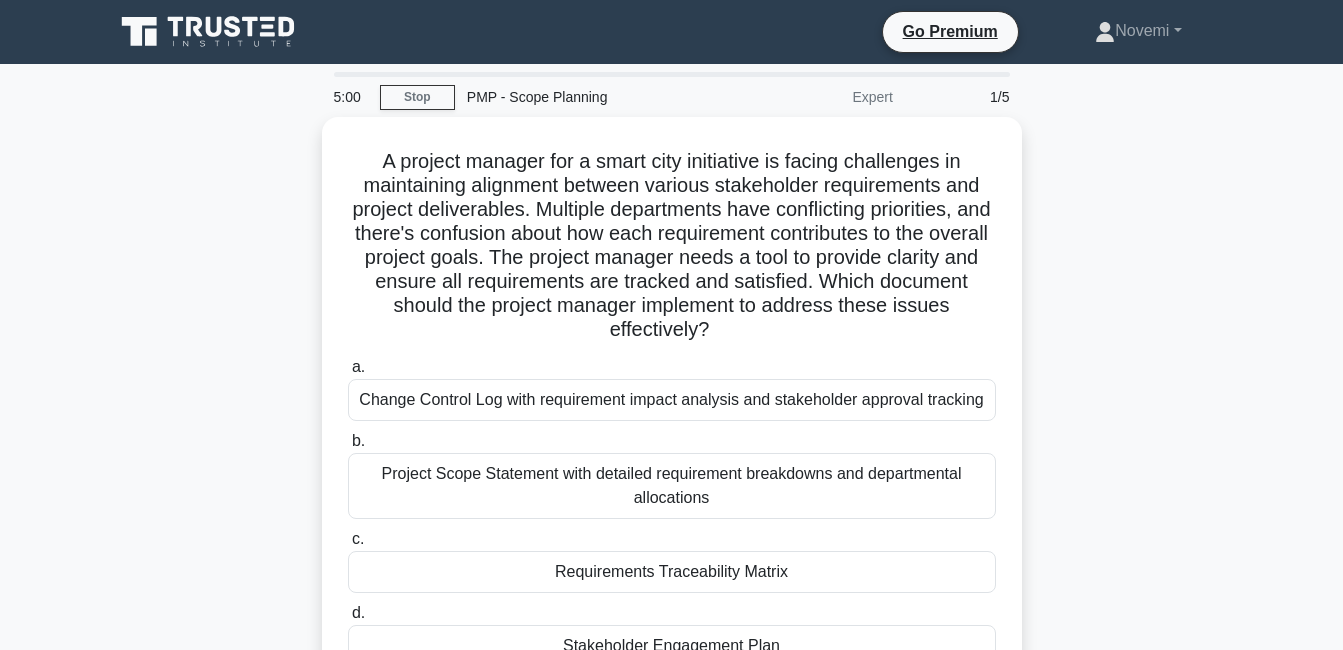 scroll, scrollTop: 0, scrollLeft: 0, axis: both 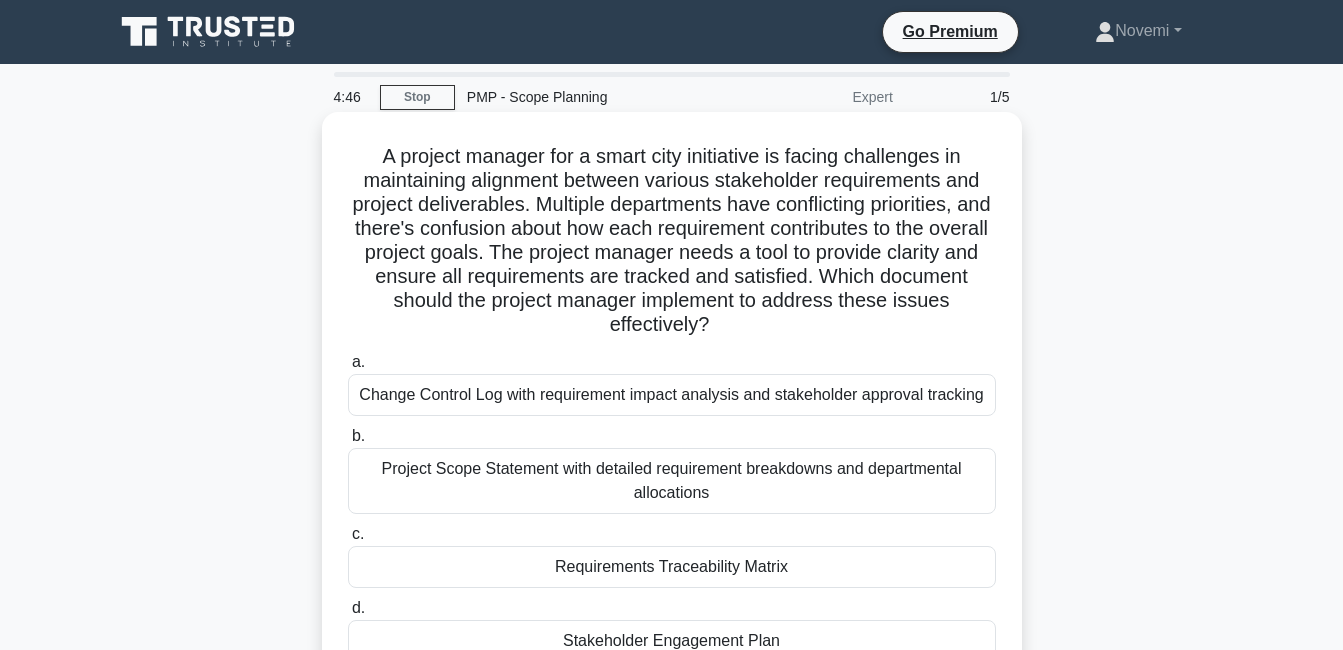 click on "Stakeholder Engagement Plan" at bounding box center [672, 641] 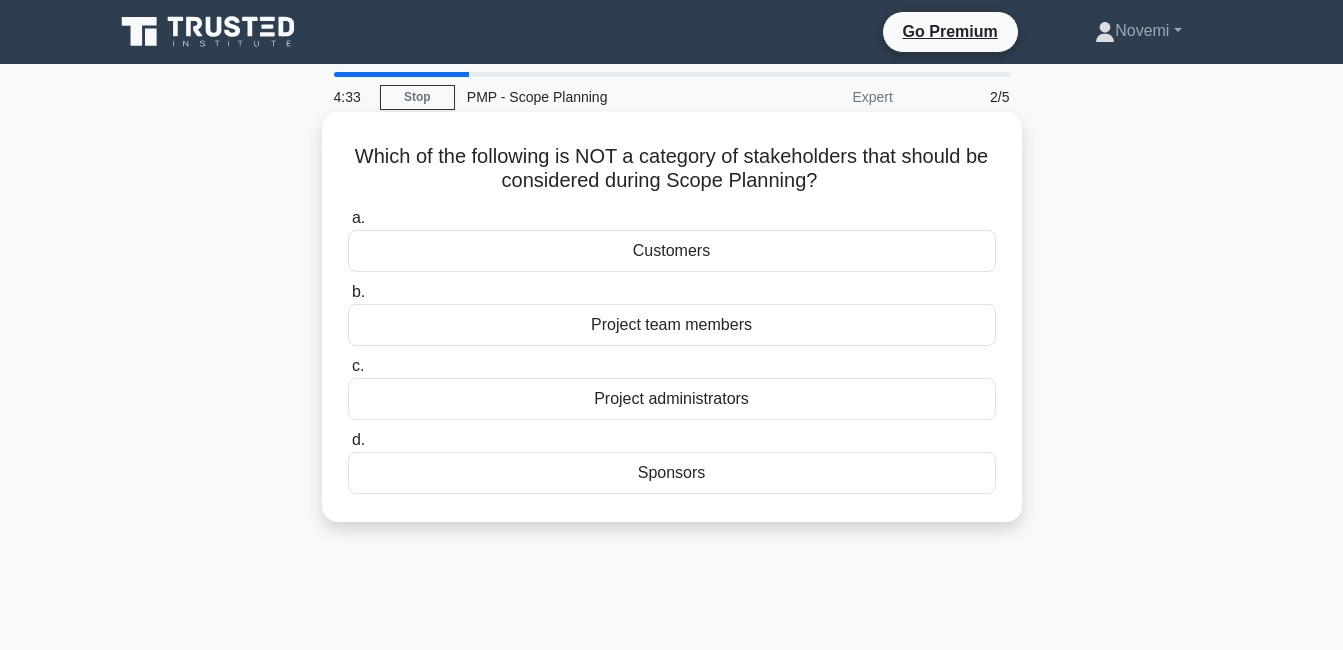 click on "Customers" at bounding box center [672, 251] 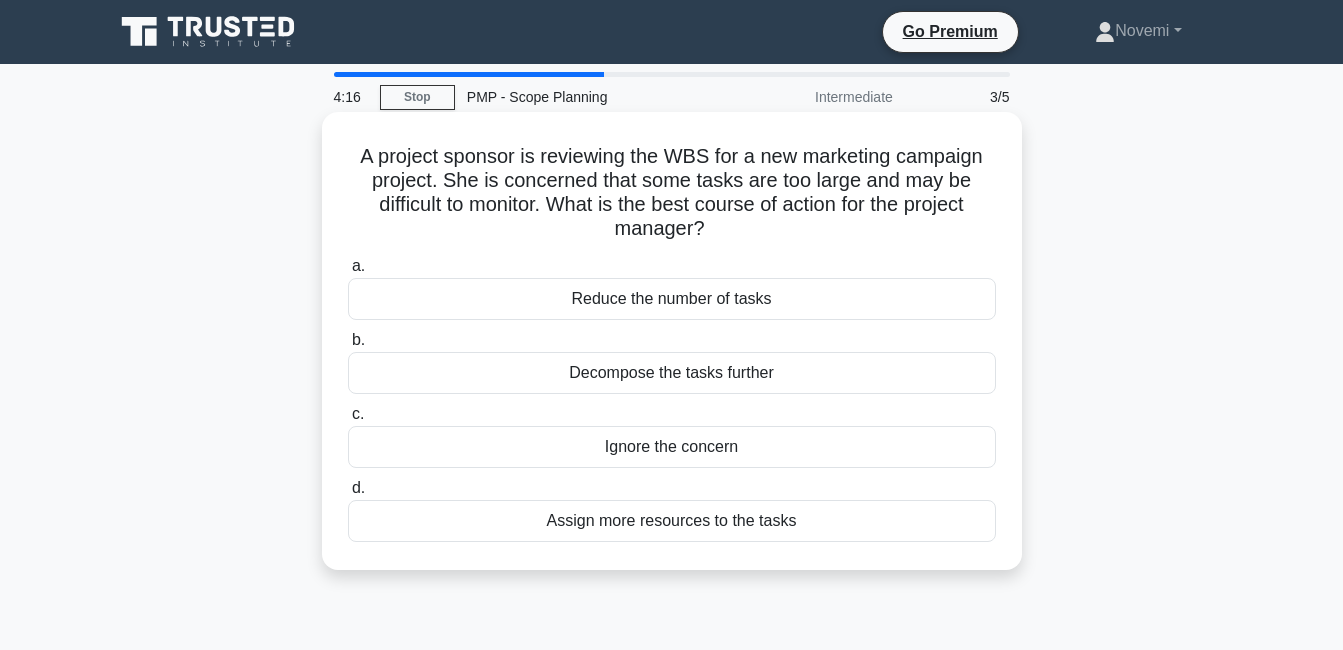 click on "Assign more resources to the tasks" at bounding box center [672, 521] 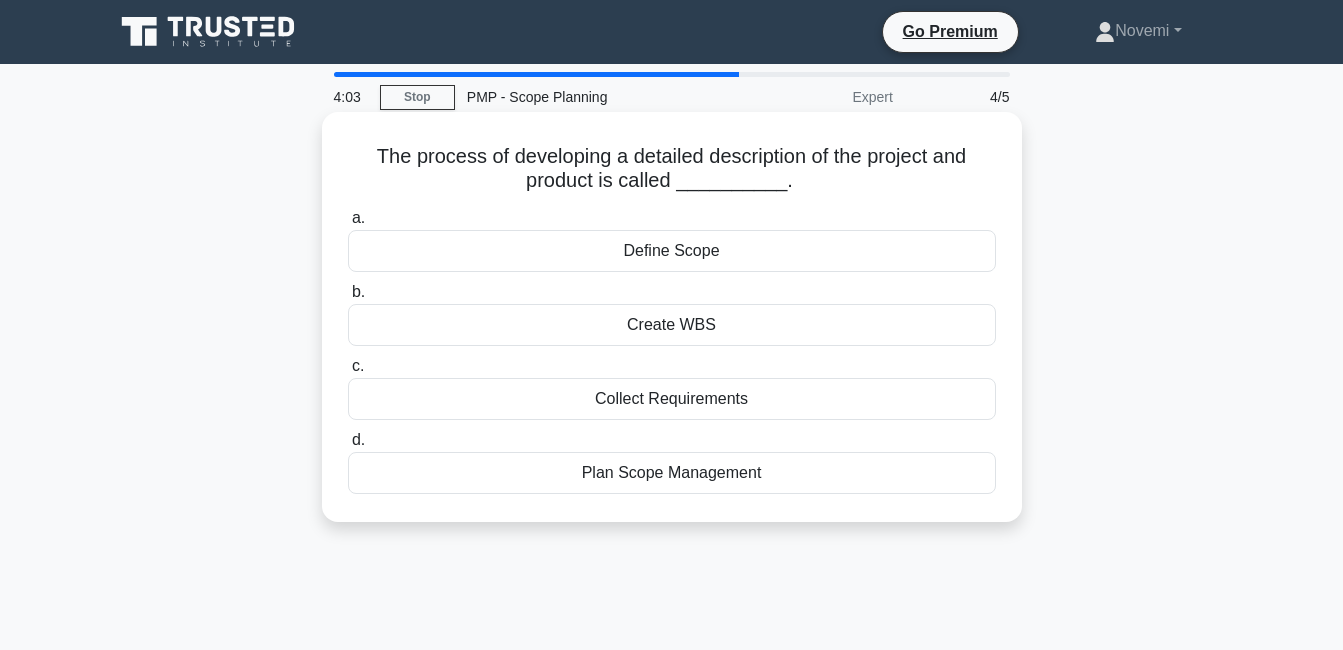 click on "Plan Scope Management" at bounding box center (672, 473) 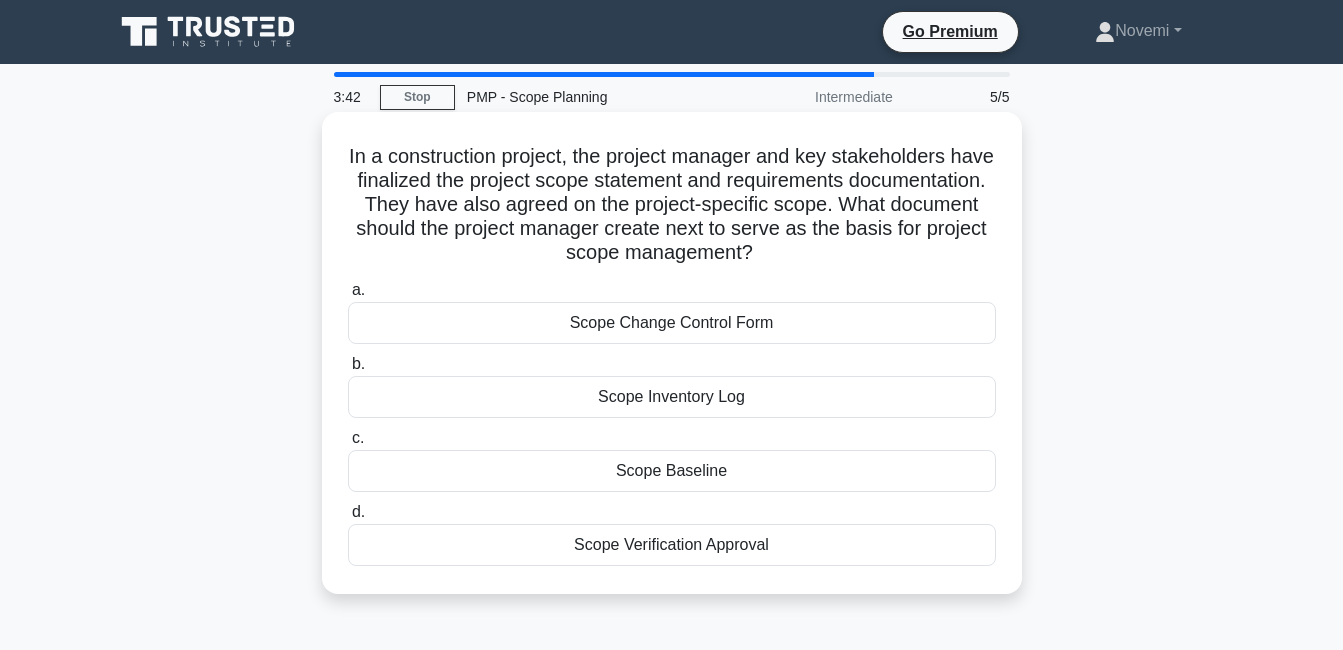 click on "Scope Baseline" at bounding box center [672, 471] 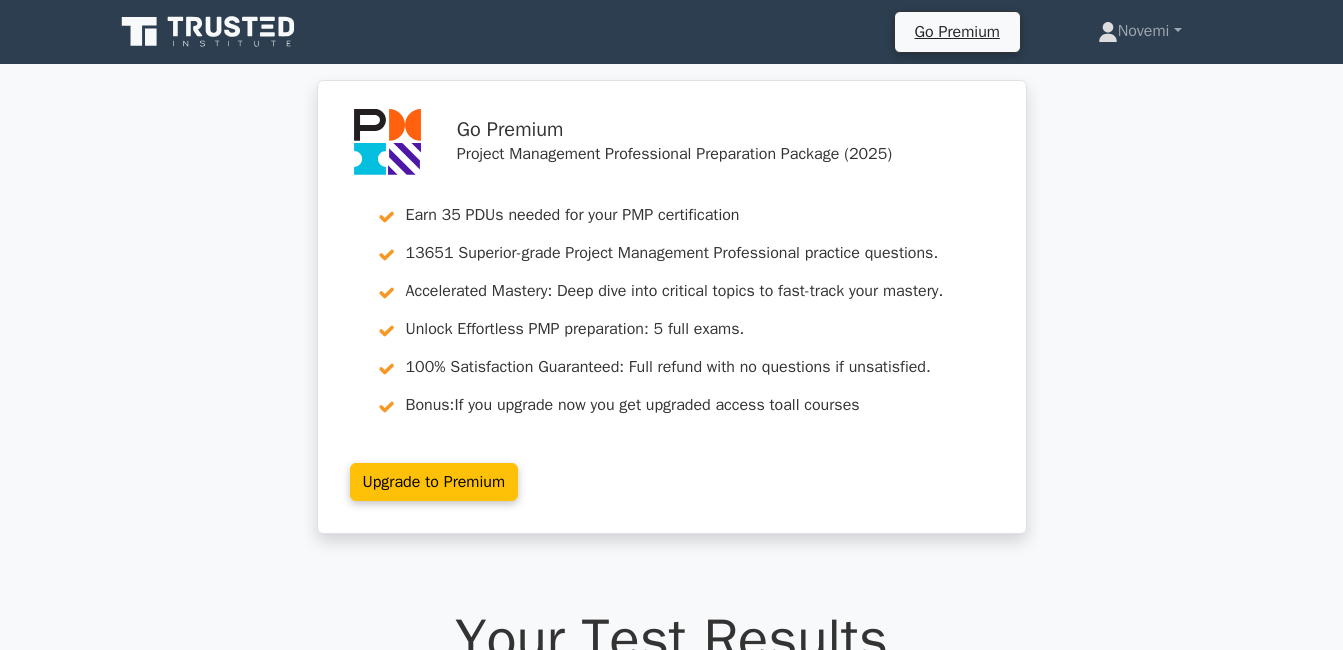scroll, scrollTop: 0, scrollLeft: 0, axis: both 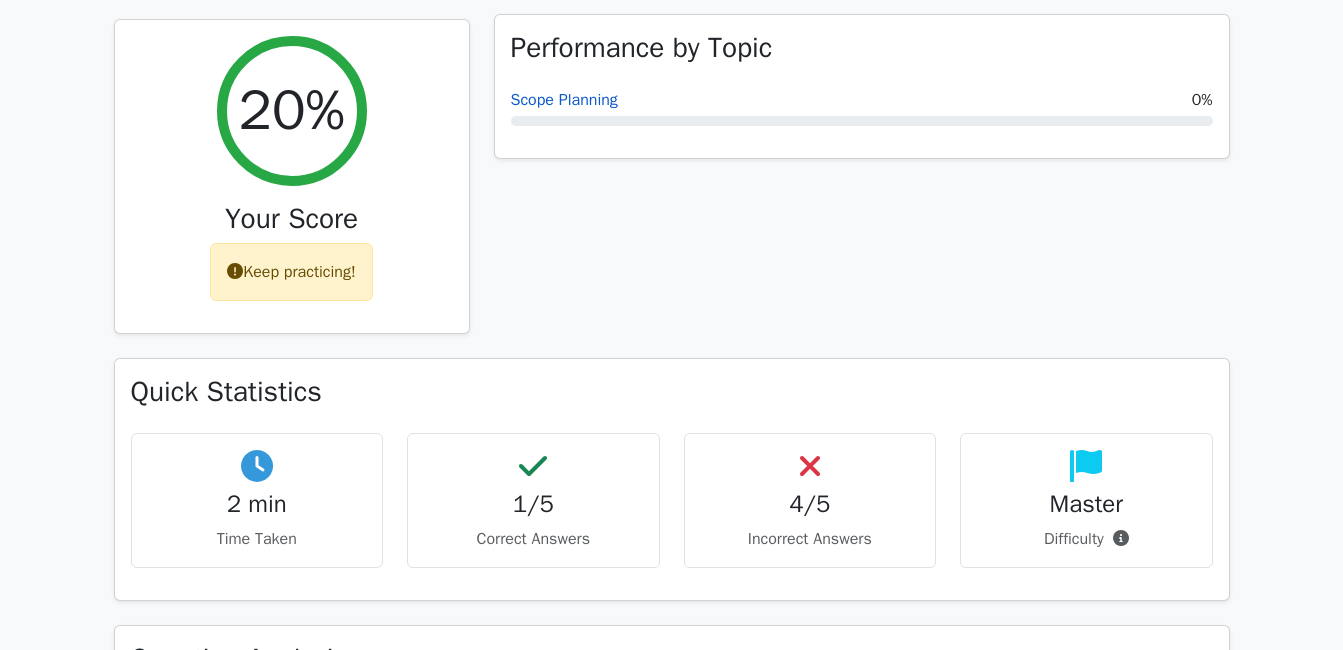 click on "Scope Planning" at bounding box center [564, 100] 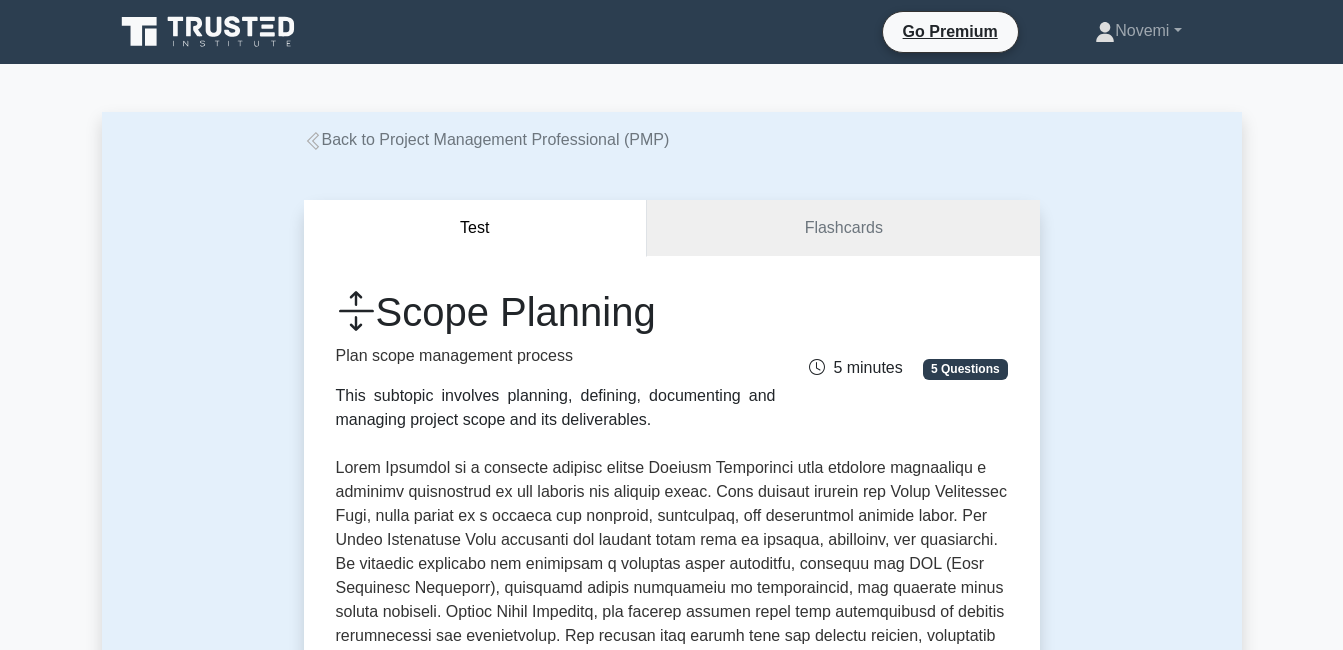 scroll, scrollTop: 0, scrollLeft: 0, axis: both 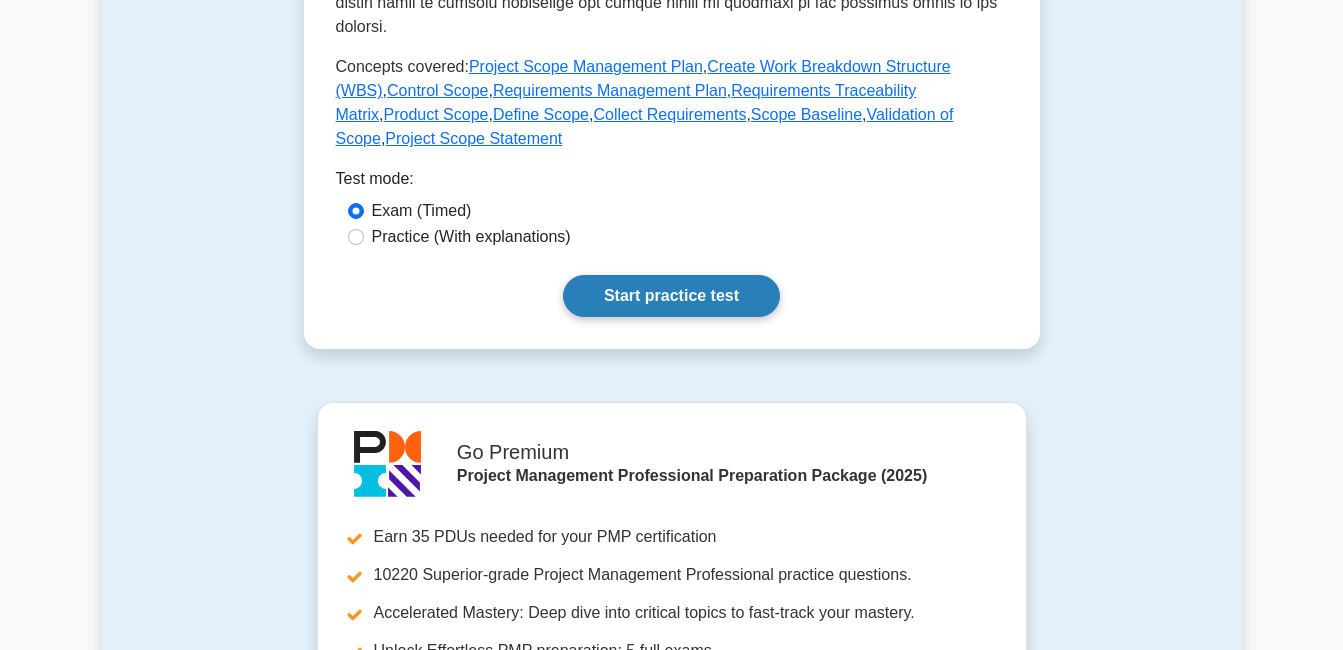 click on "Start practice test" at bounding box center [671, 296] 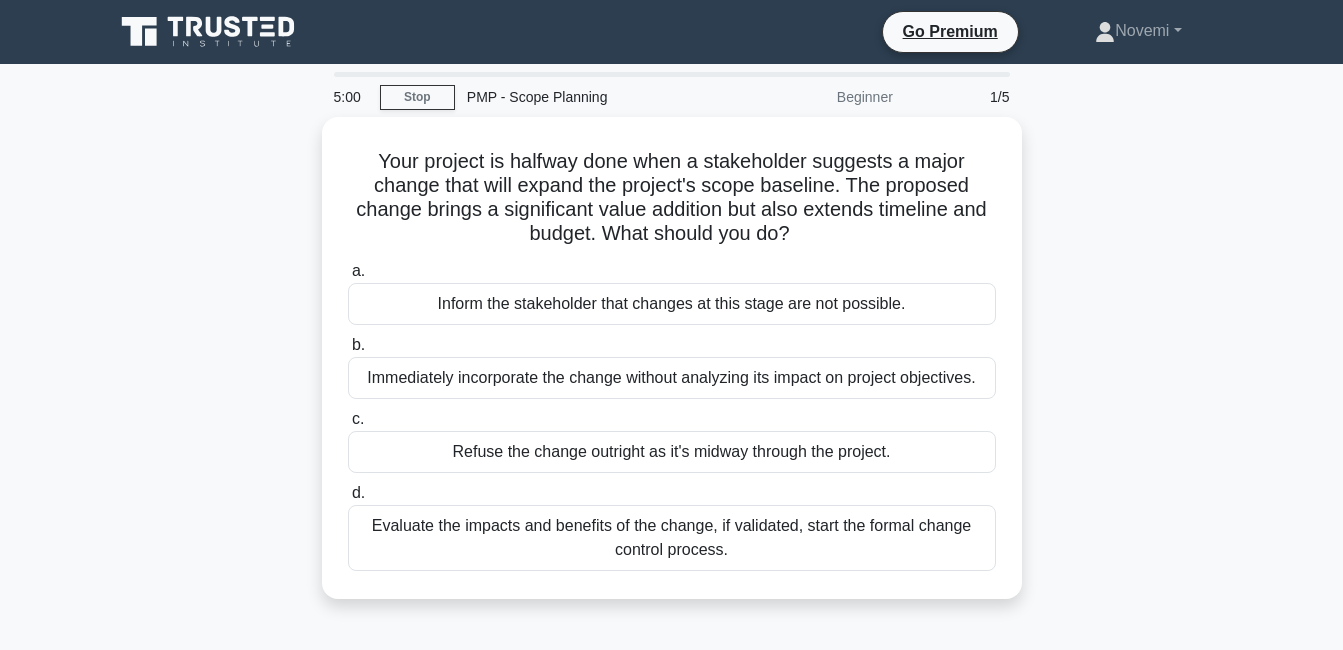 scroll, scrollTop: 0, scrollLeft: 0, axis: both 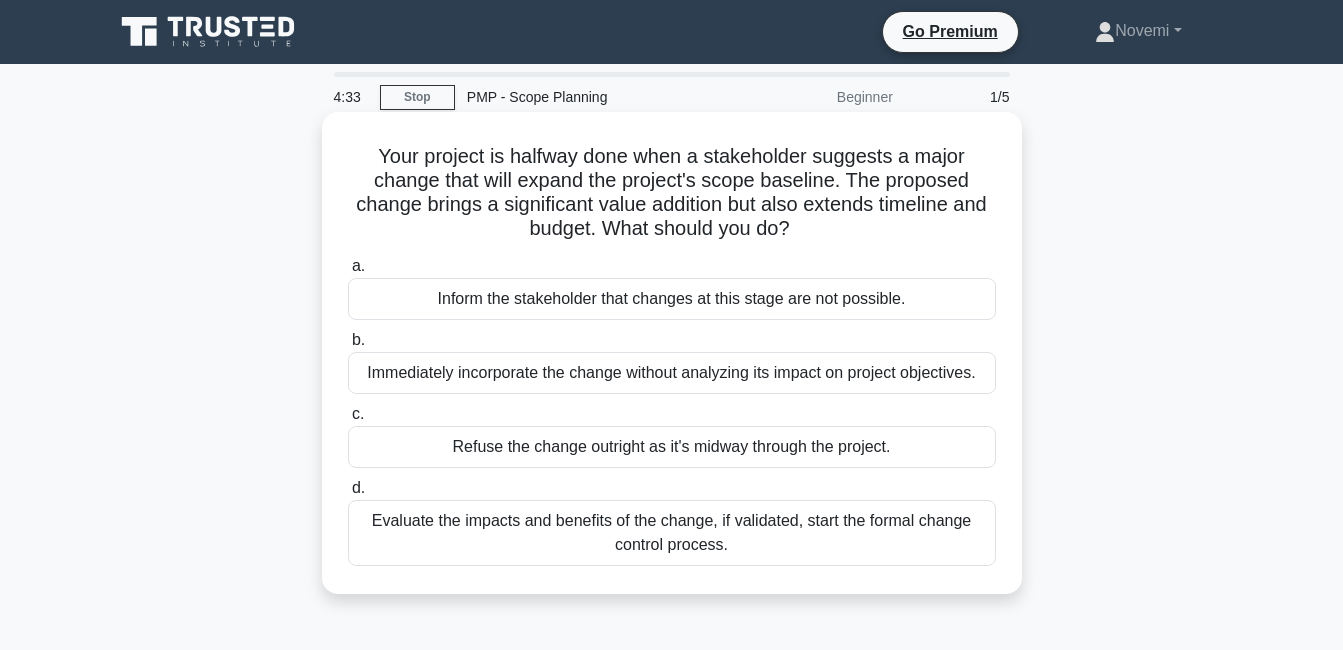 click on "Evaluate the impacts and benefits of the change, if validated, start the formal change control process." at bounding box center [672, 533] 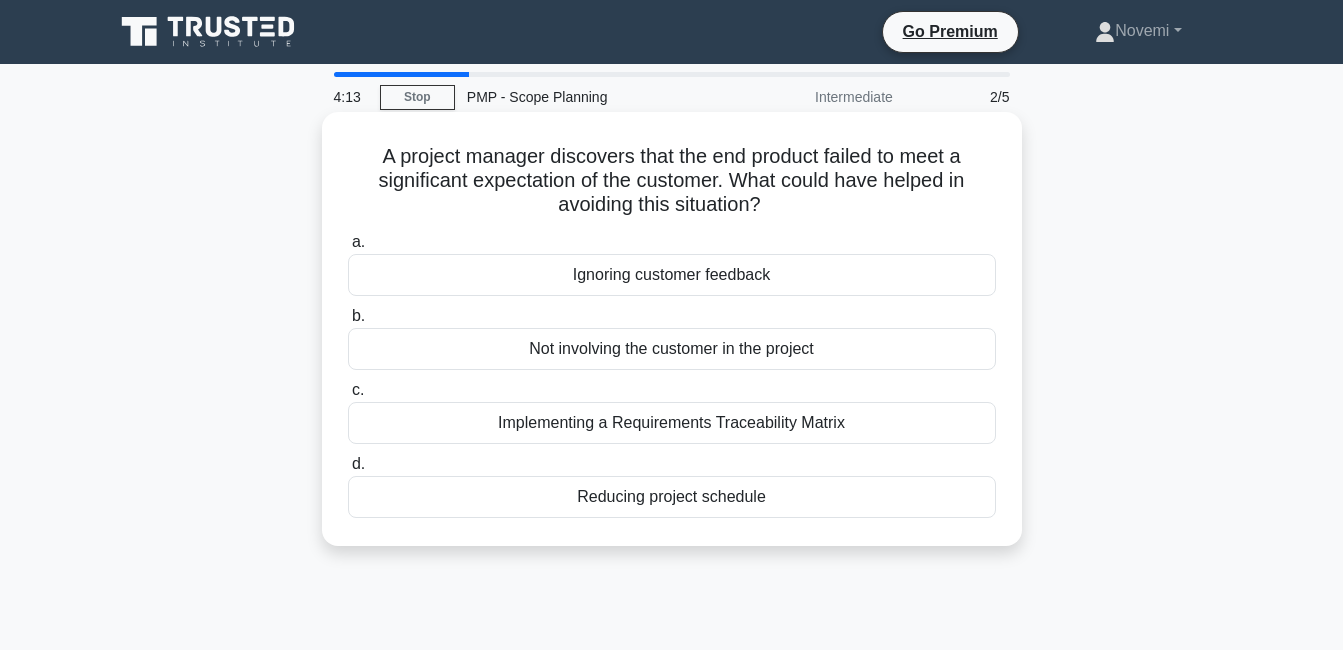 click on "Implementing a Requirements Traceability Matrix" at bounding box center [672, 423] 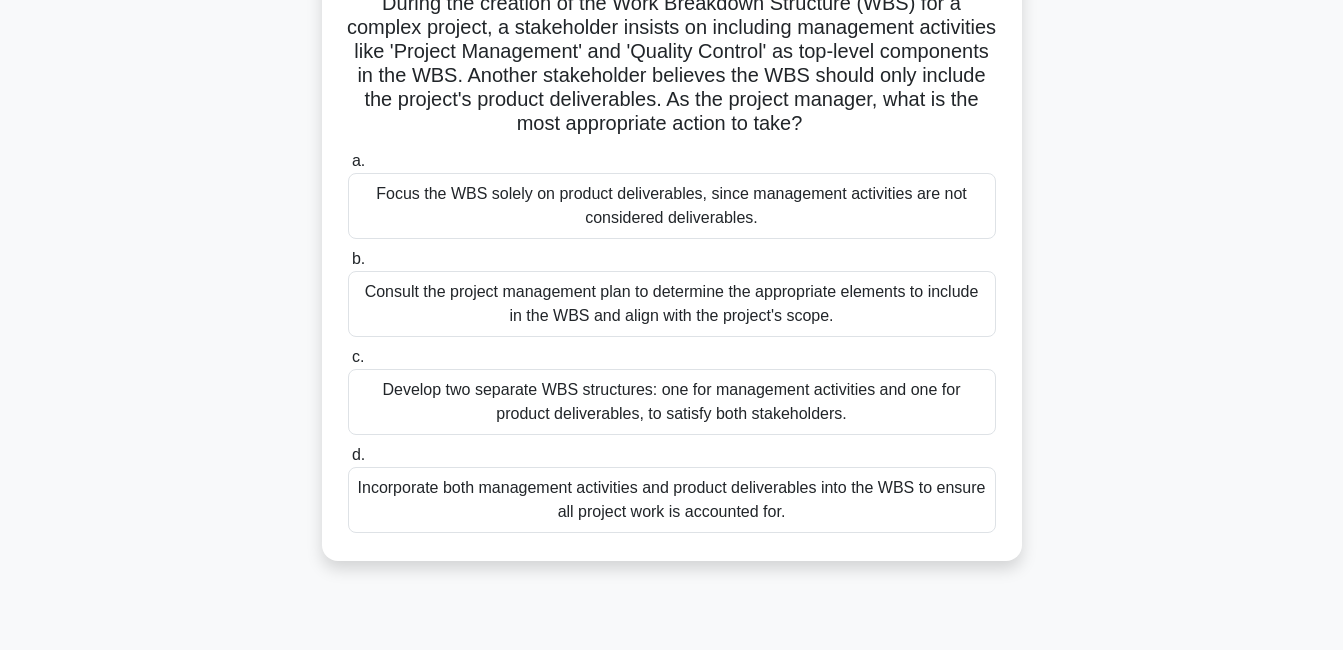 scroll, scrollTop: 185, scrollLeft: 0, axis: vertical 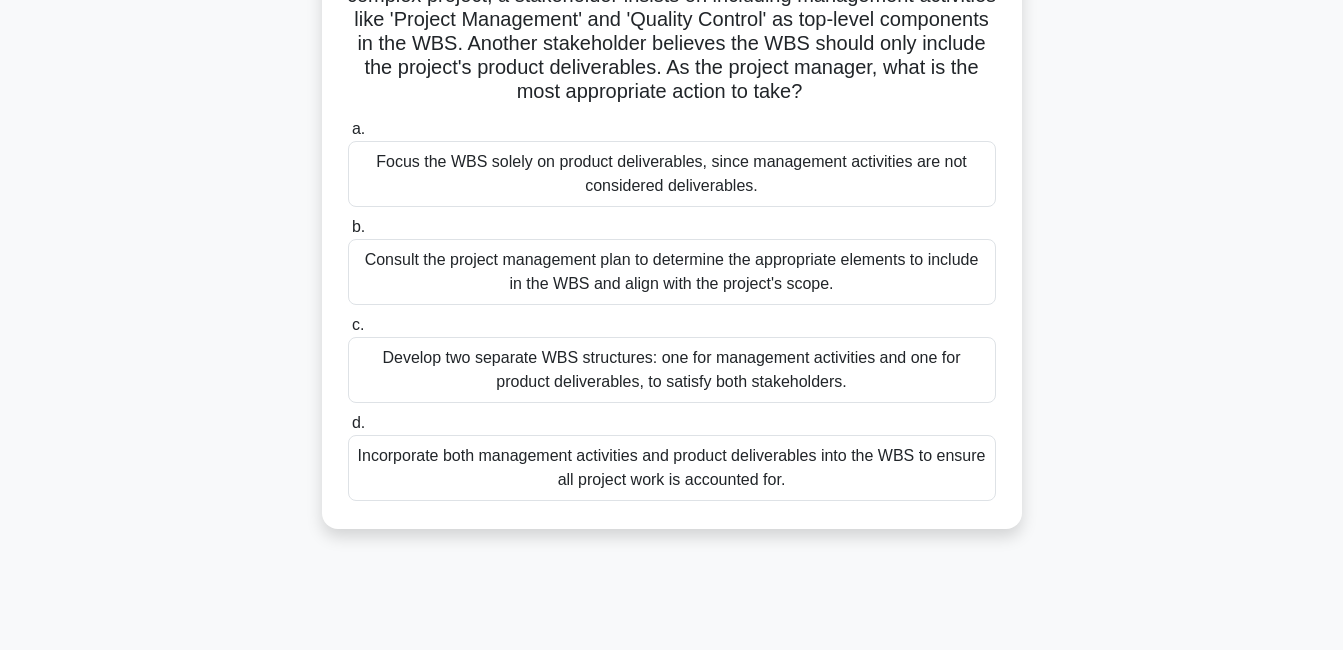 click on "Consult the project management plan to determine the appropriate elements to include in the WBS and align with the project's scope." at bounding box center [672, 272] 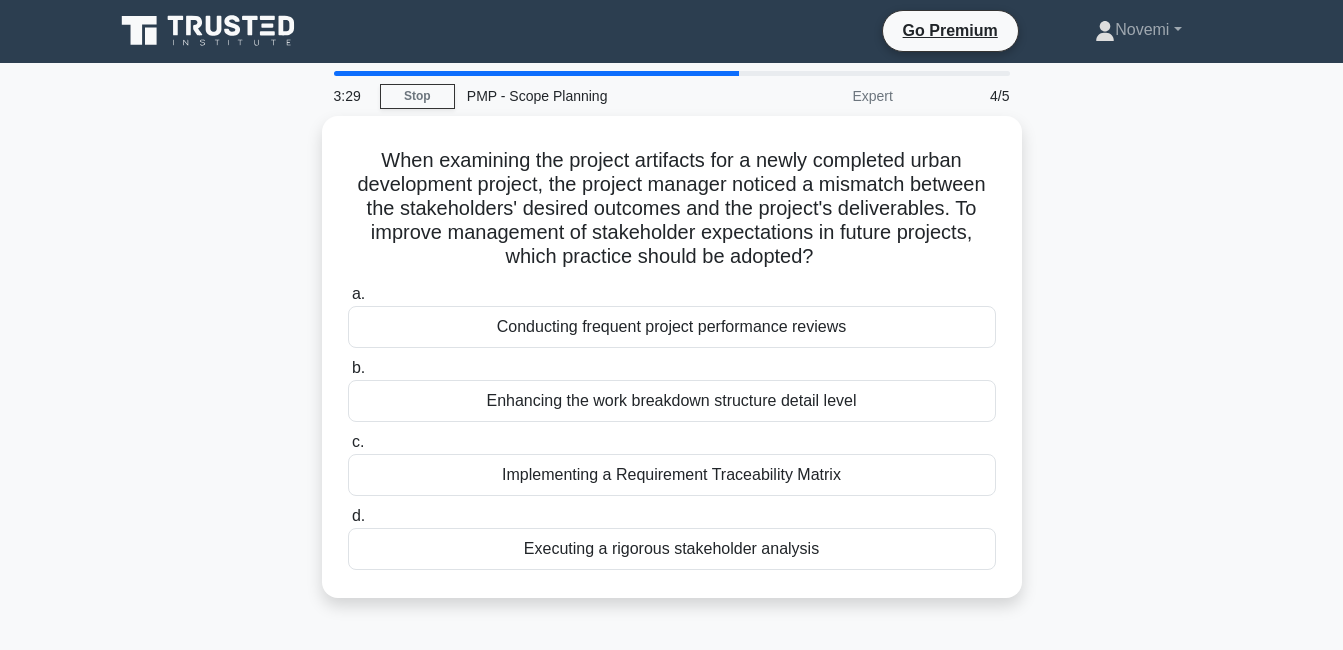 scroll, scrollTop: 0, scrollLeft: 0, axis: both 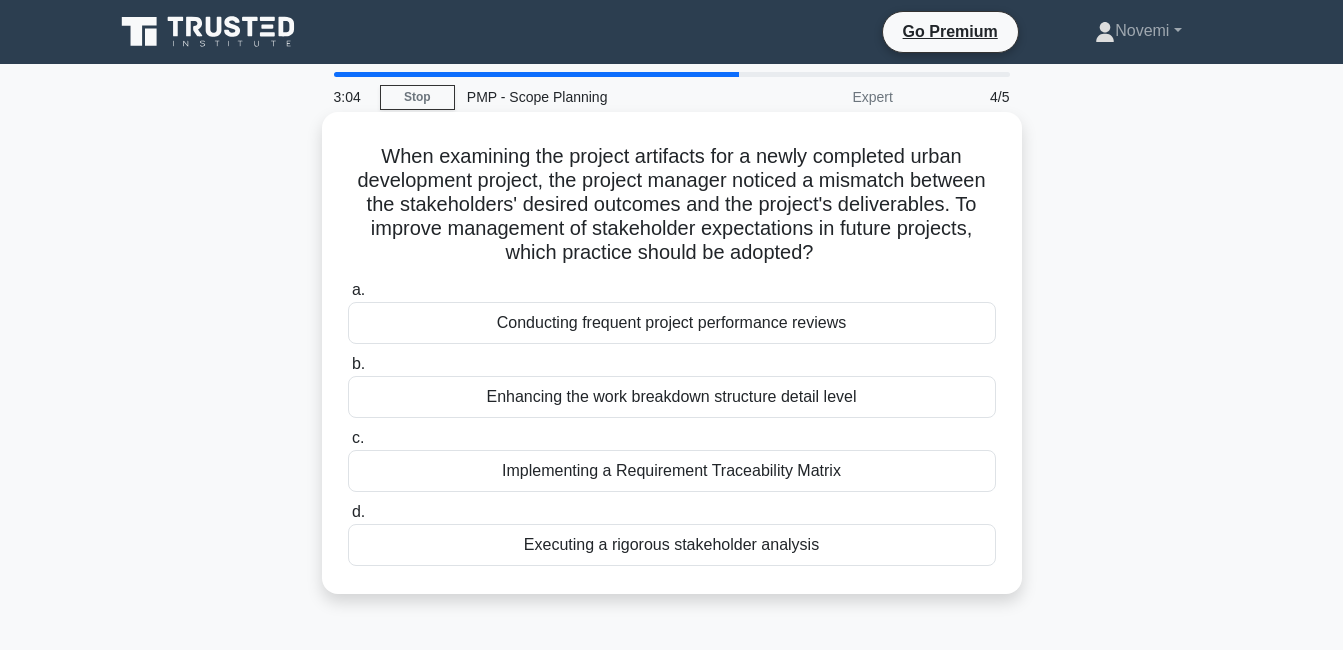 click on "Conducting frequent project performance reviews" at bounding box center (672, 323) 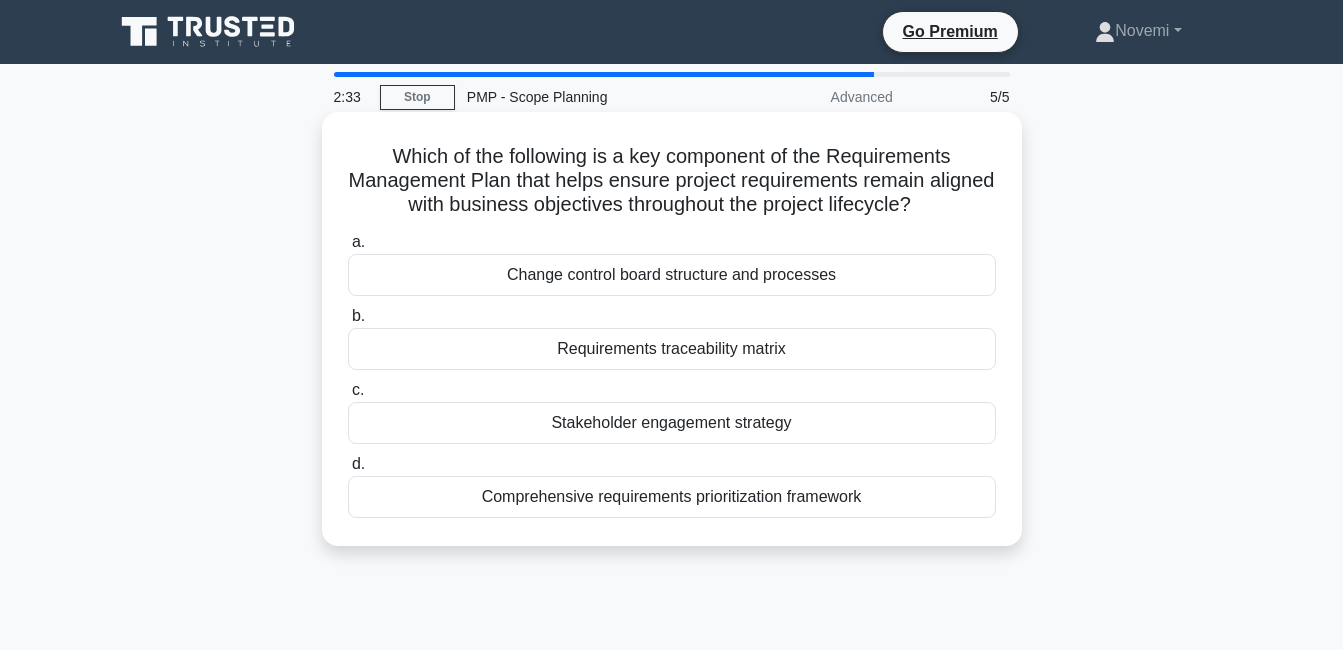 click on "Comprehensive requirements prioritization framework" at bounding box center (672, 497) 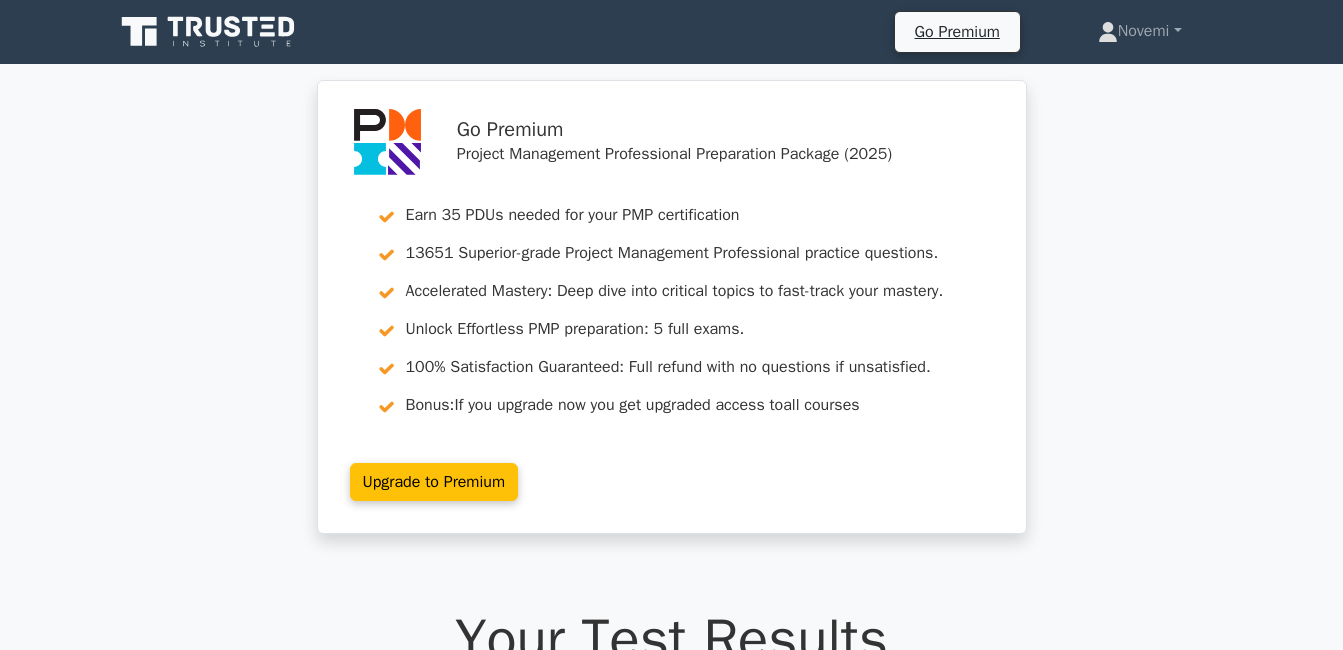 scroll, scrollTop: 0, scrollLeft: 0, axis: both 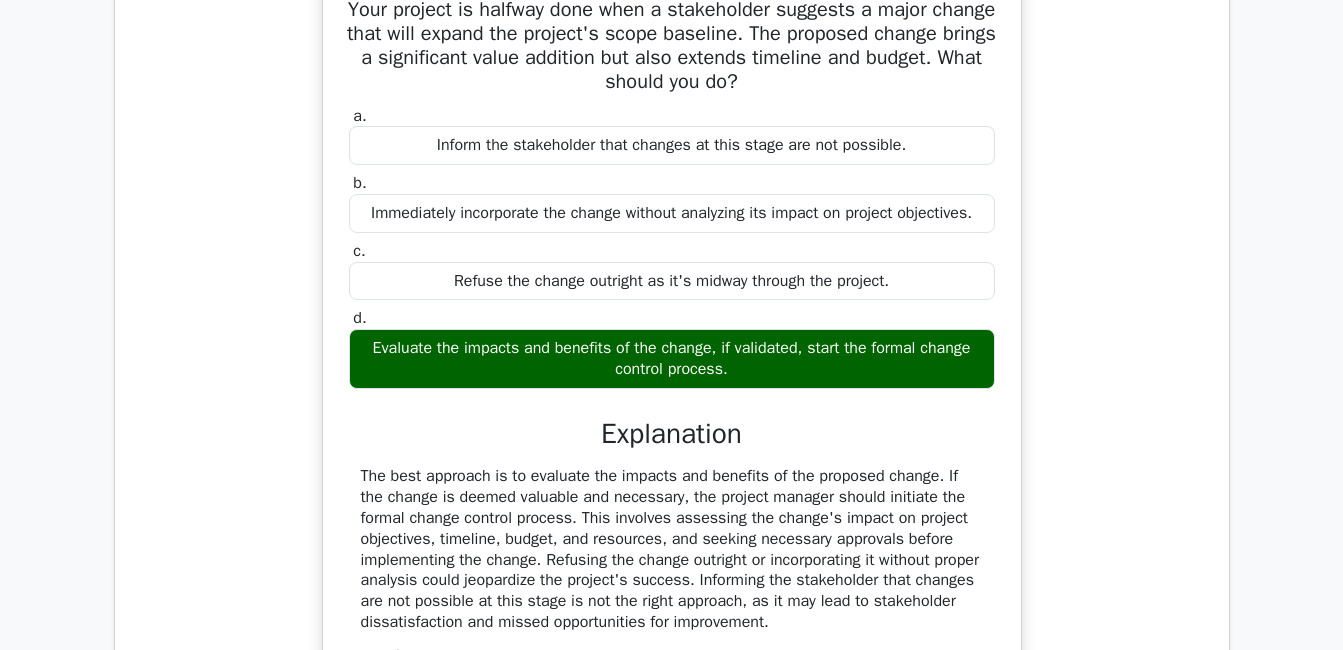 drag, startPoint x: 1341, startPoint y: 348, endPoint x: 1341, endPoint y: 403, distance: 55 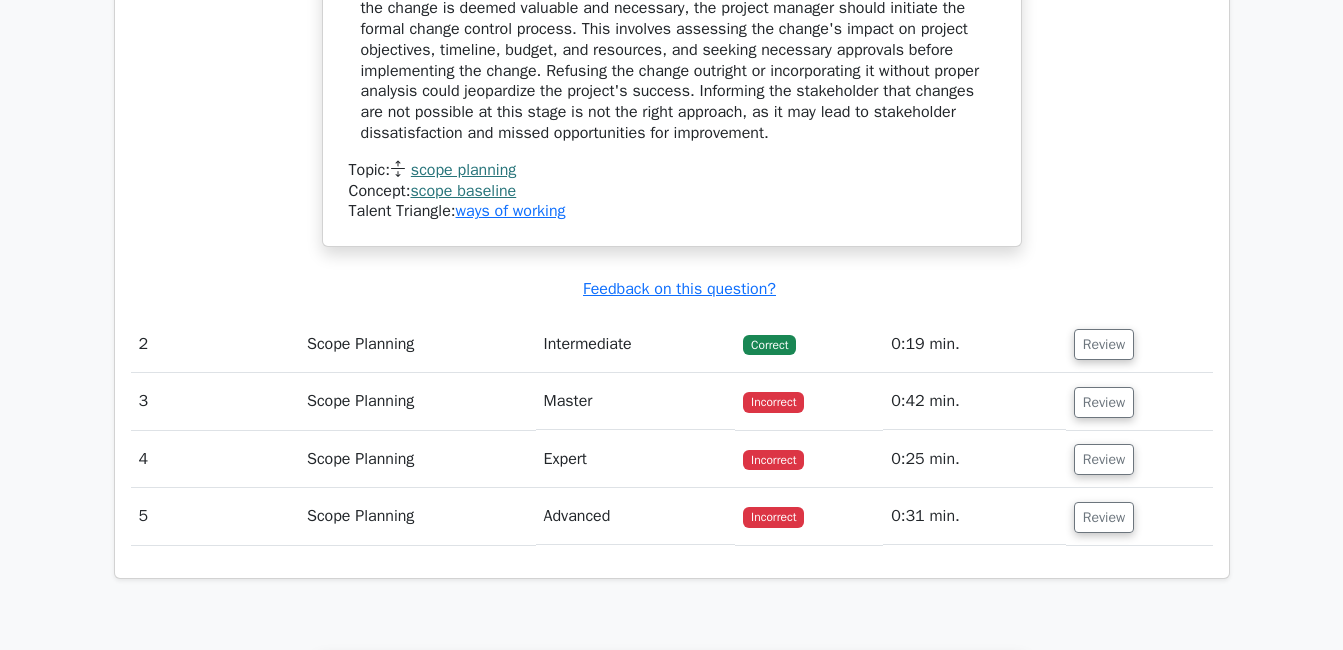 scroll, scrollTop: 2093, scrollLeft: 0, axis: vertical 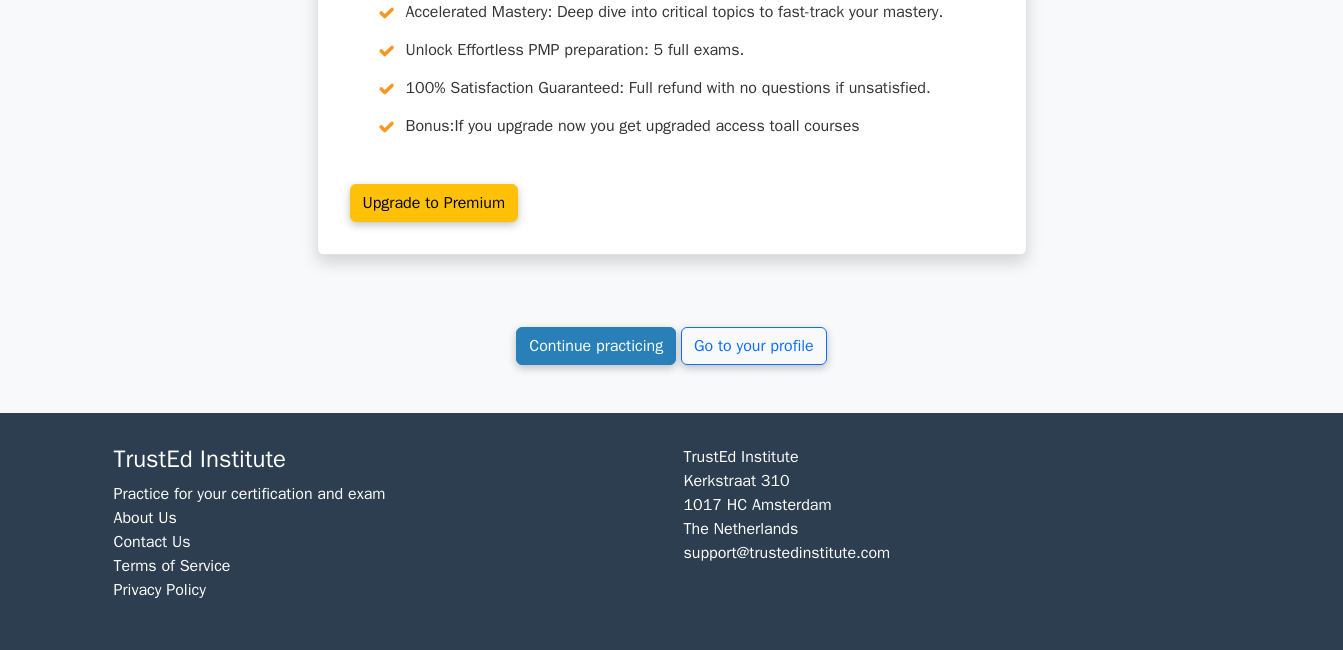 click on "Continue practicing" at bounding box center (596, 346) 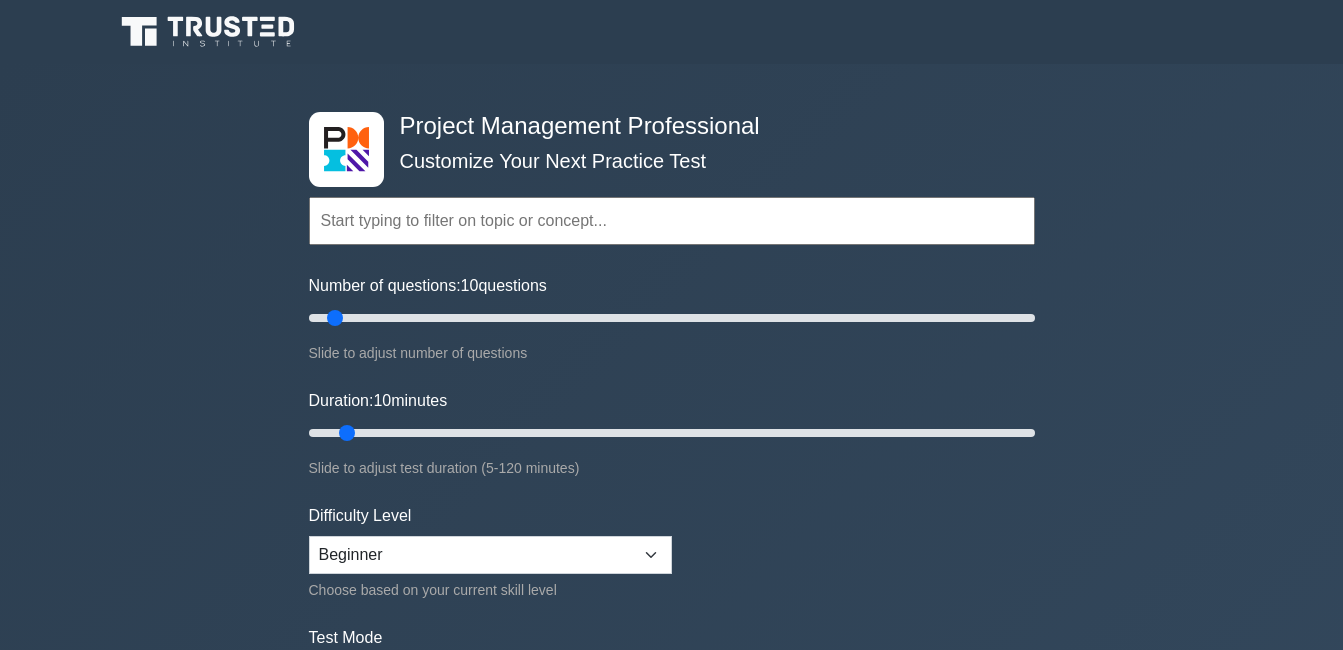scroll, scrollTop: 0, scrollLeft: 0, axis: both 